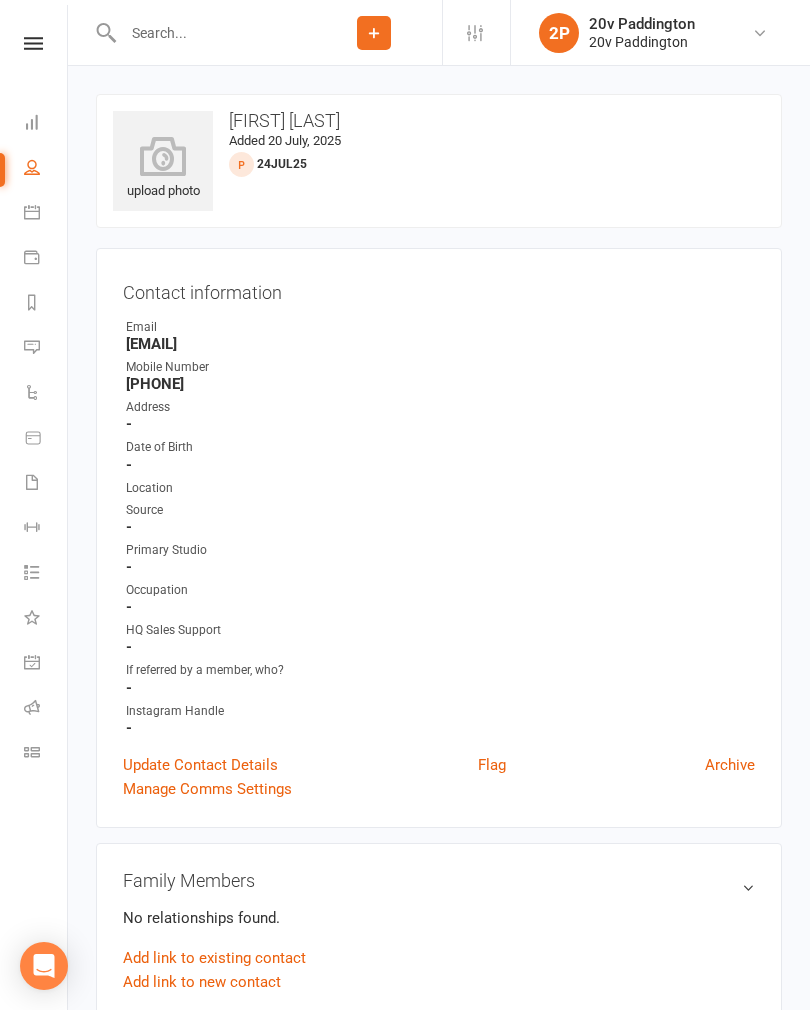 scroll, scrollTop: 0, scrollLeft: 0, axis: both 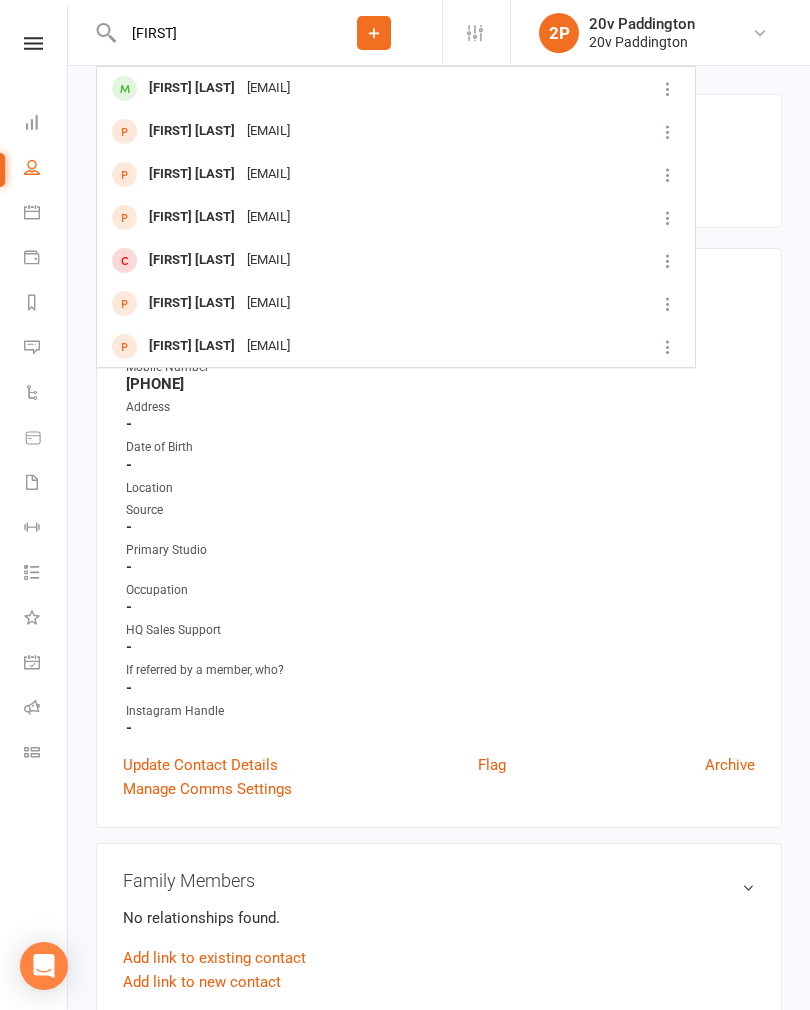 type on "Mary" 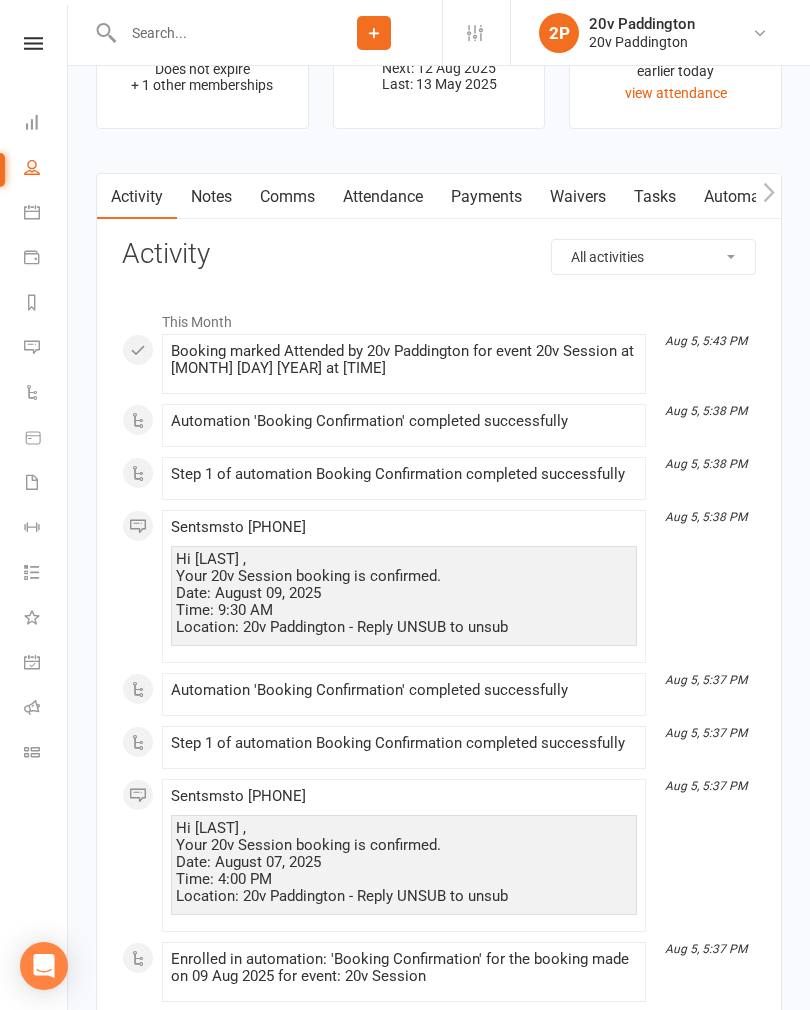 click on "Attendance" at bounding box center (383, 197) 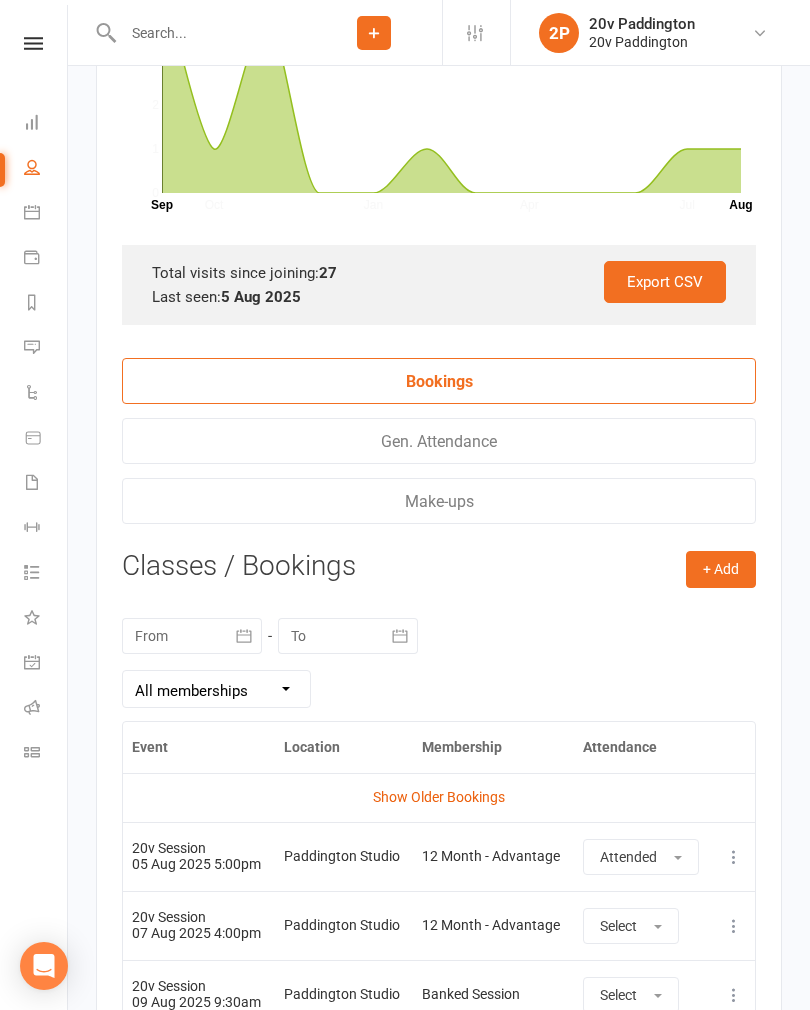 scroll, scrollTop: 3385, scrollLeft: 0, axis: vertical 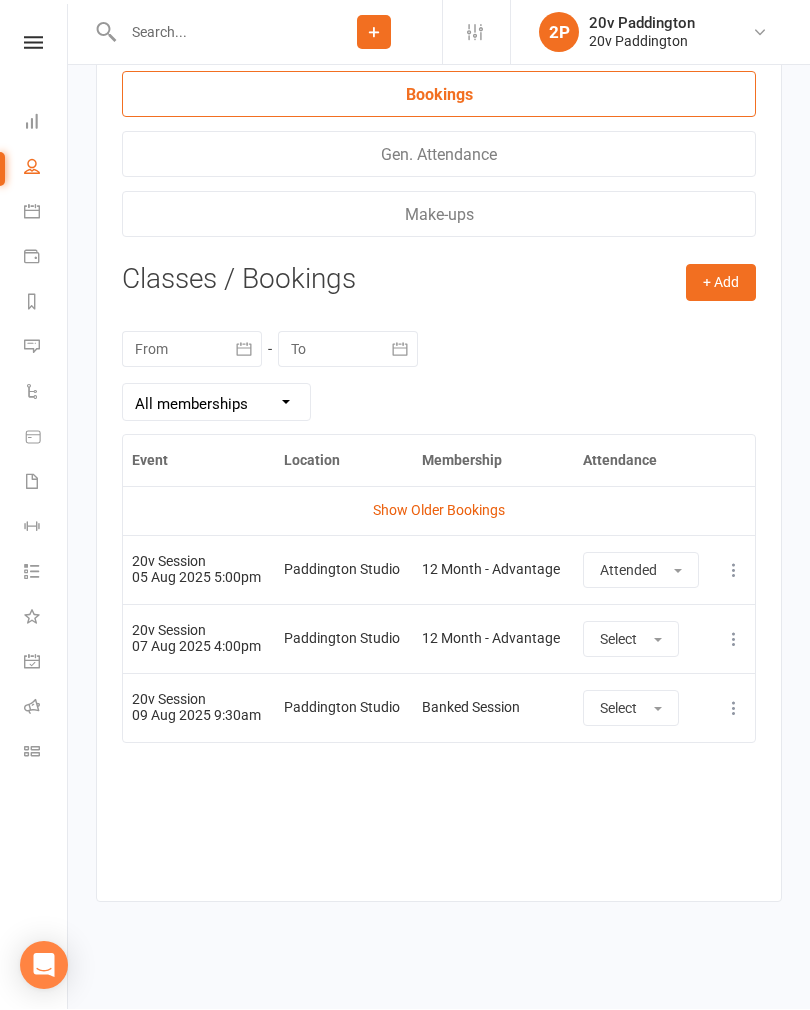 click on "Messages   1" at bounding box center [46, 349] 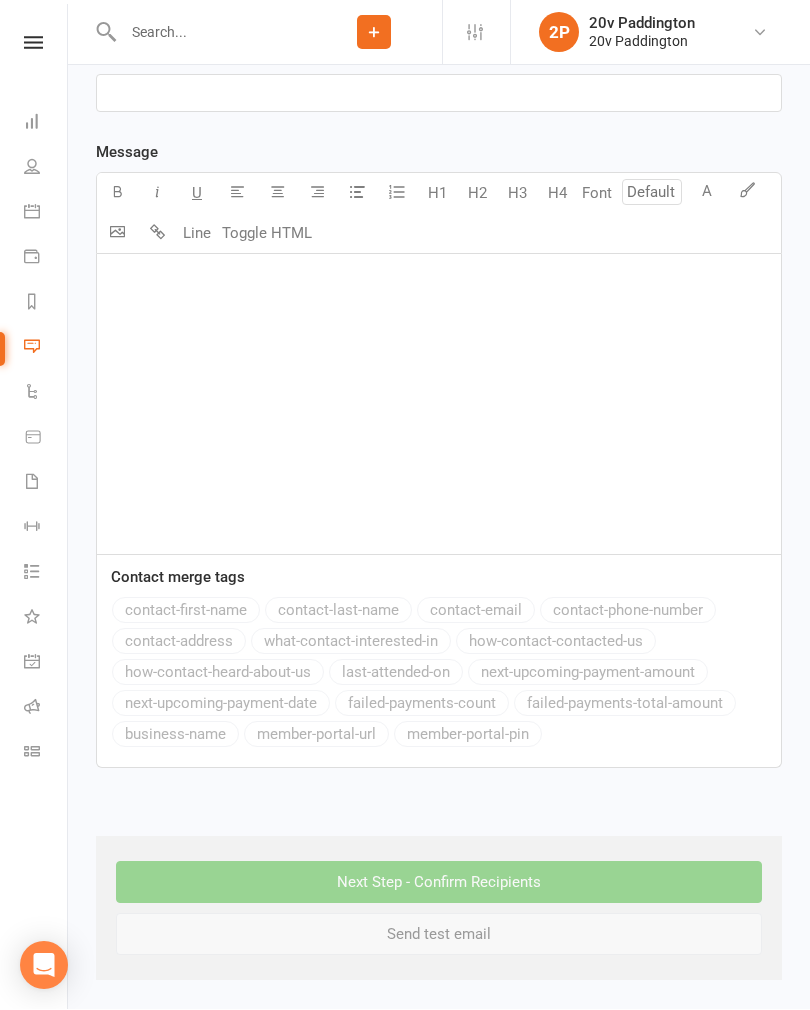 scroll, scrollTop: 0, scrollLeft: 0, axis: both 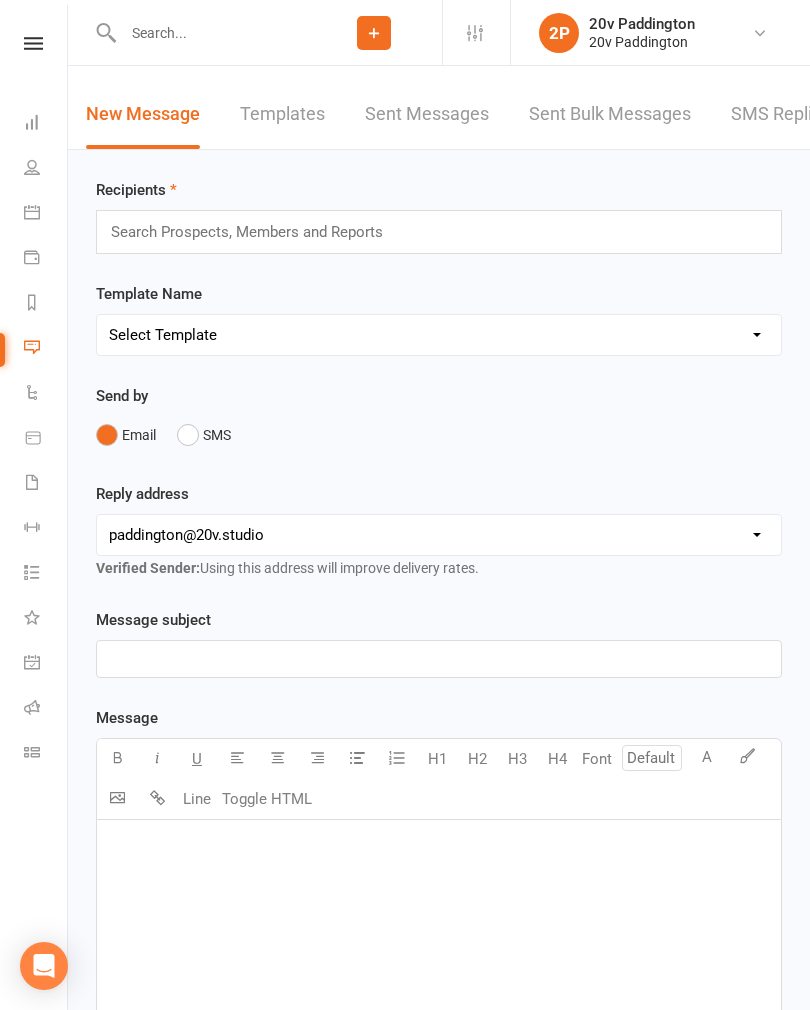 click on "SMS Replies  1" at bounding box center (791, 114) 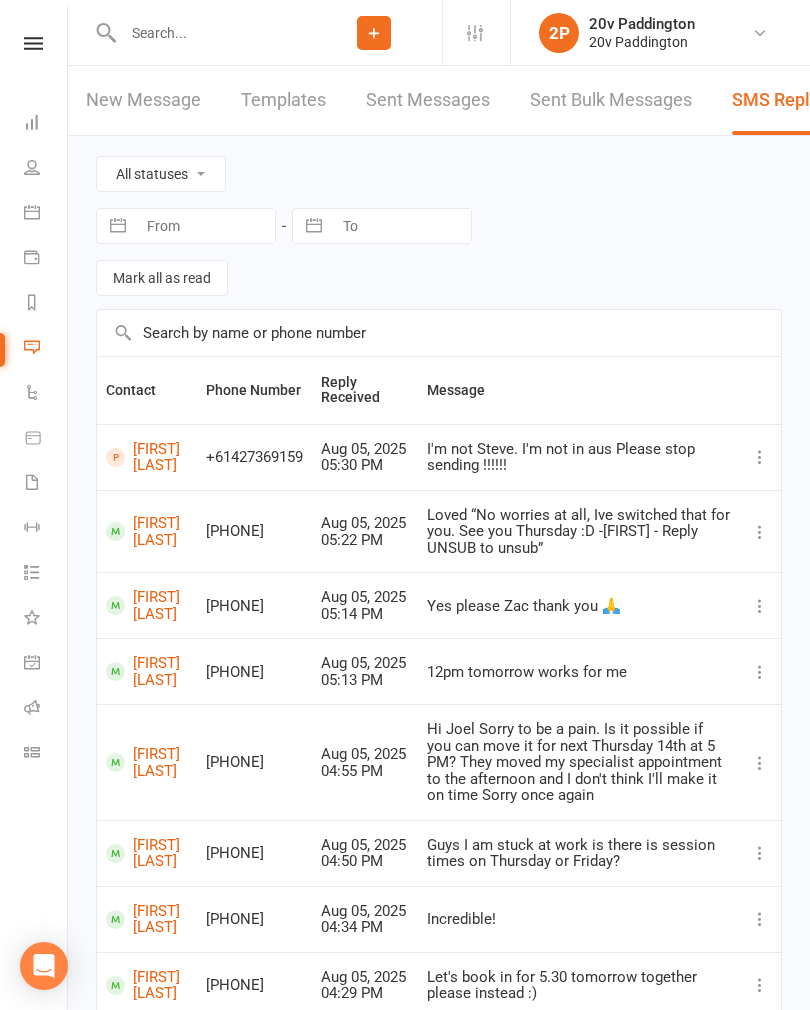 click on "People" at bounding box center (46, 169) 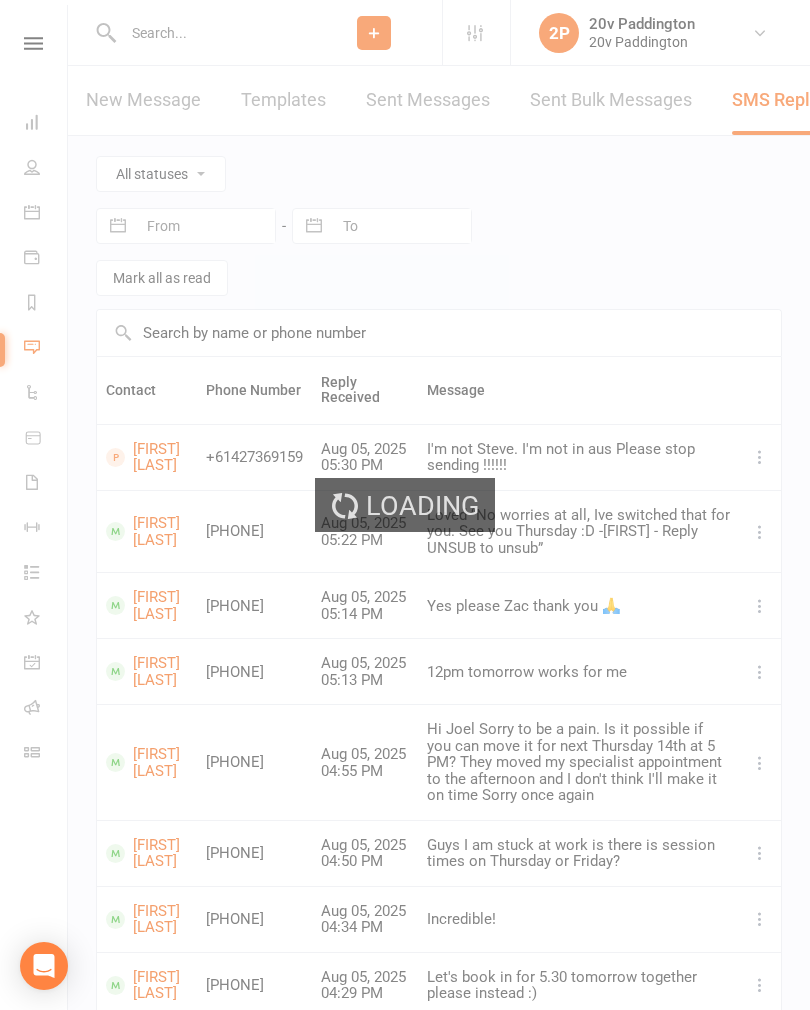 select on "100" 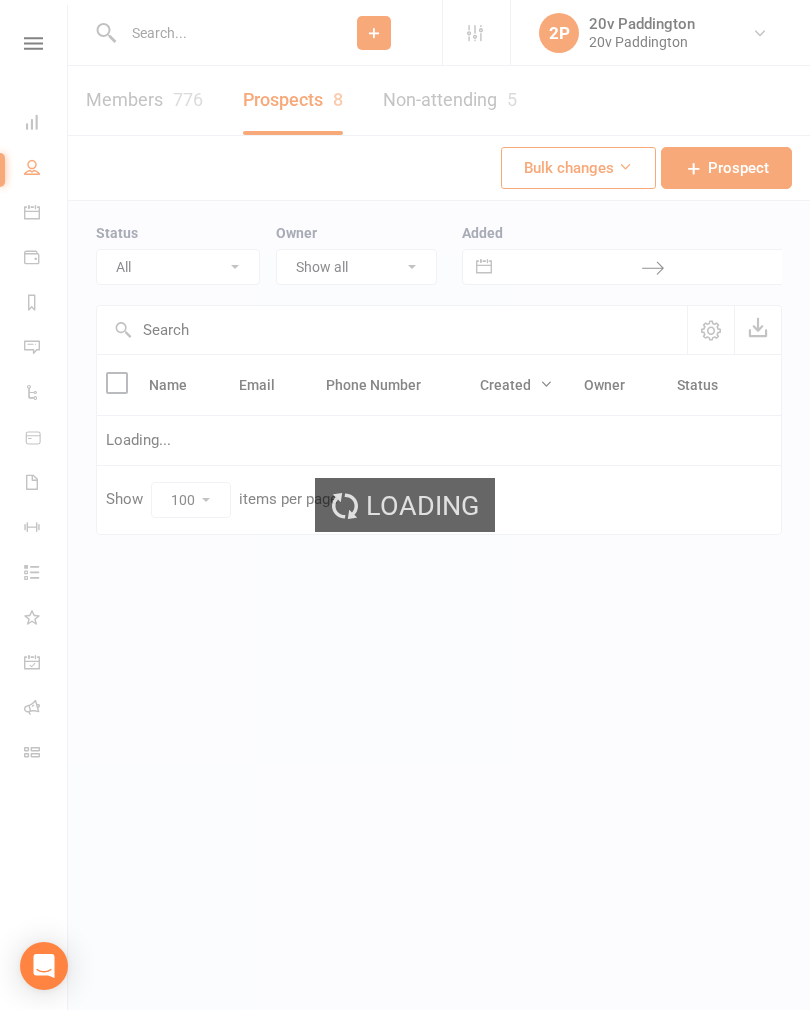 select on "24Jul25" 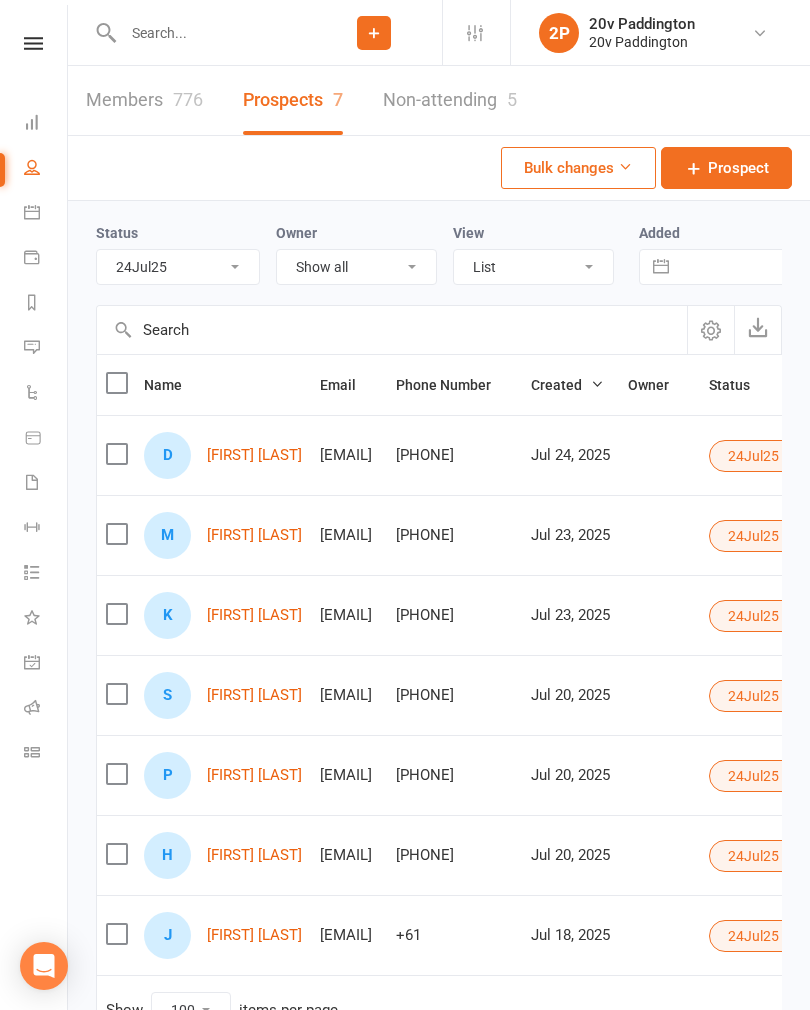 click on "Messages   1" at bounding box center [46, 349] 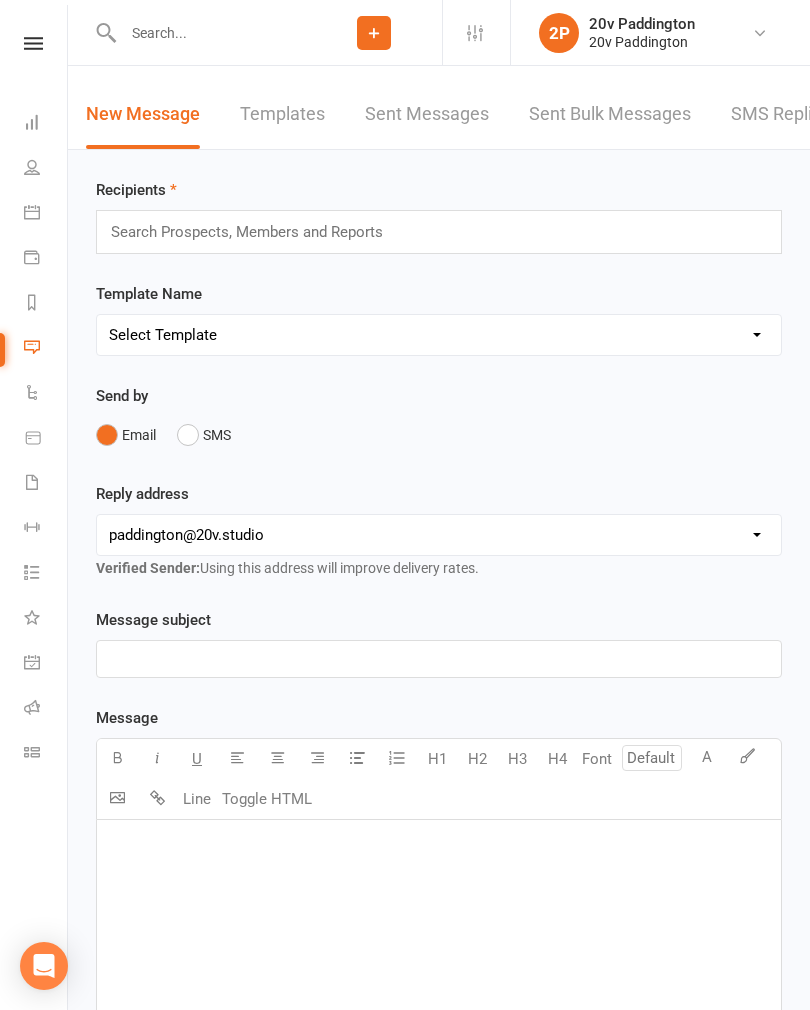 click on "SMS Replies  1" at bounding box center [791, 114] 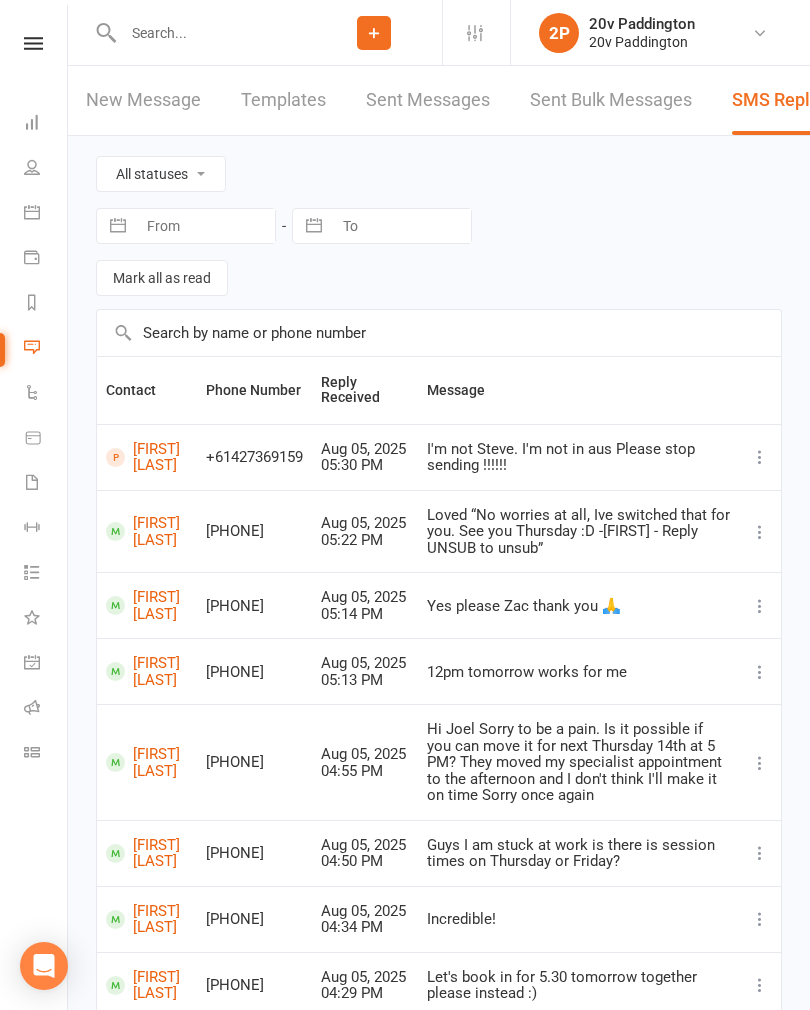 click at bounding box center (32, 482) 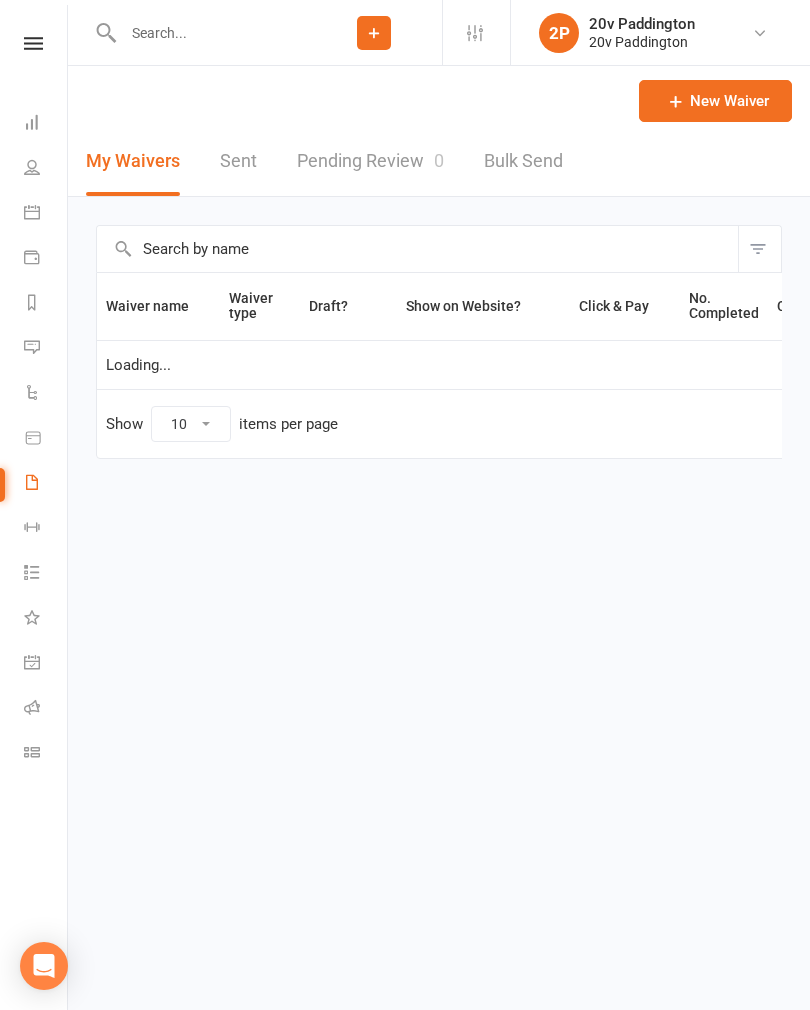 select on "100" 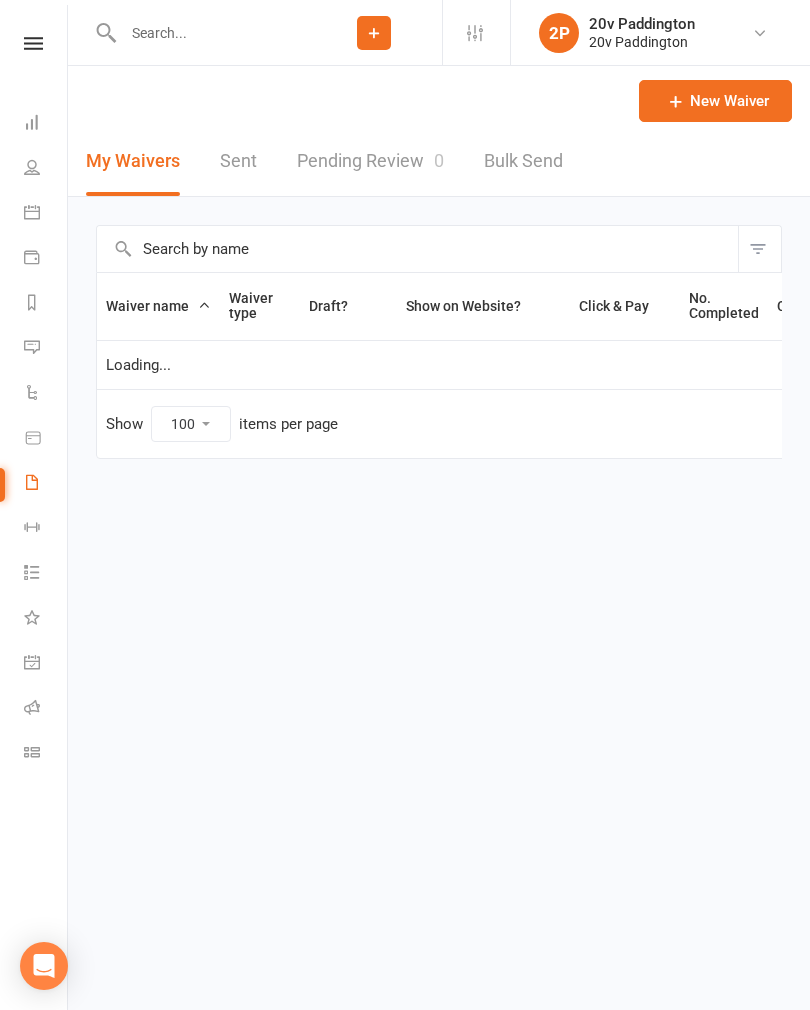 click on "Pending Review 0" at bounding box center (370, 161) 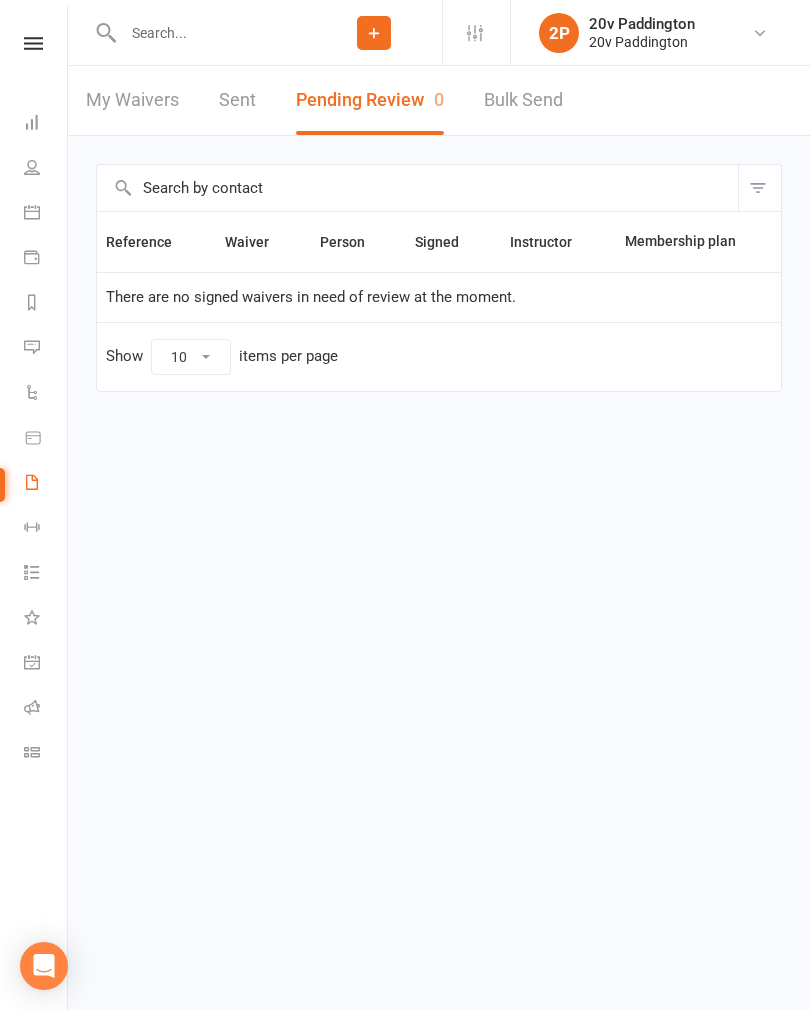 click at bounding box center (32, 347) 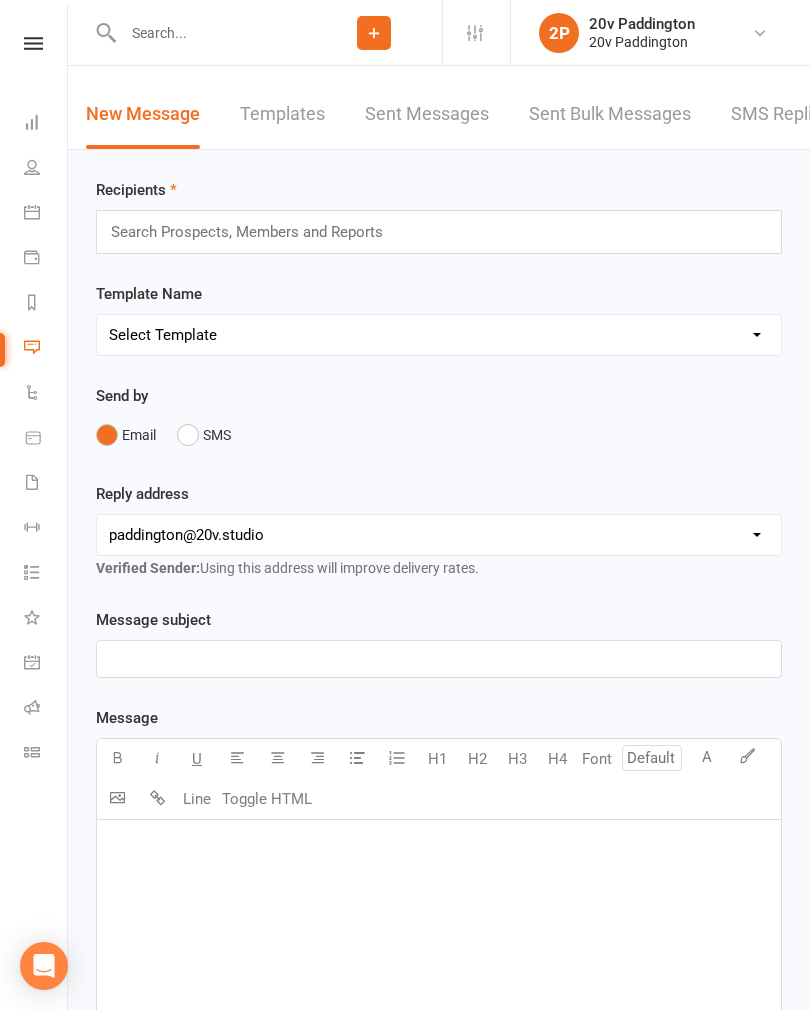 click on "SMS Replies  1" at bounding box center [791, 114] 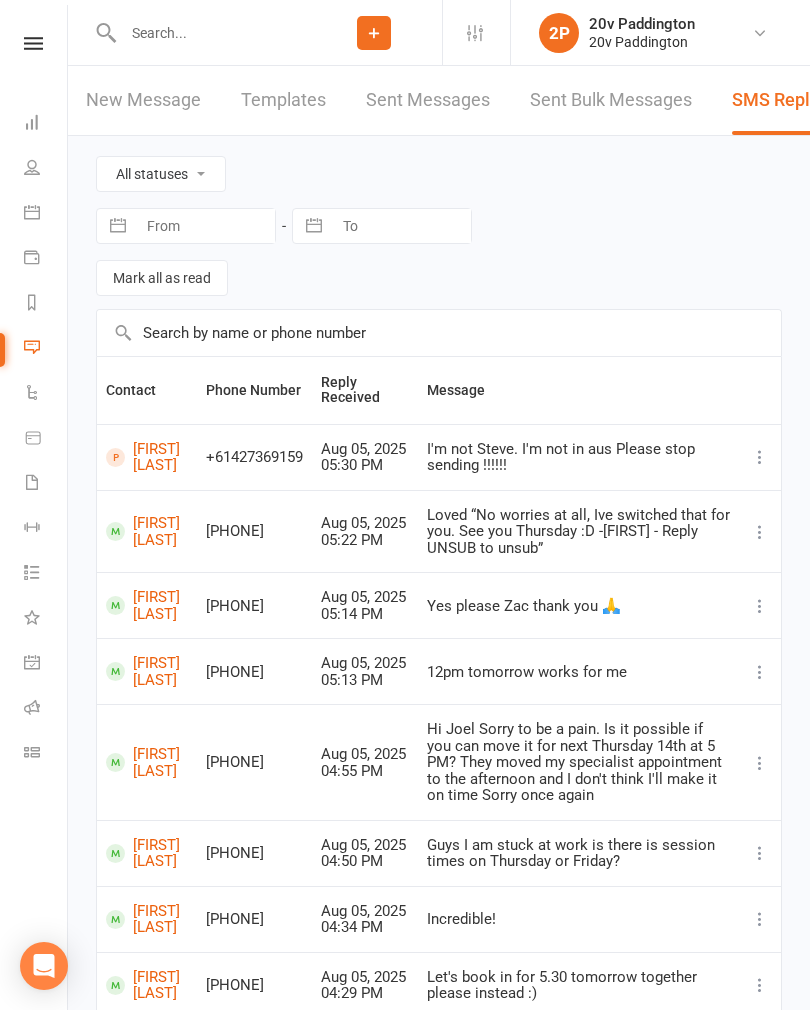 click on "Calendar" at bounding box center [46, 214] 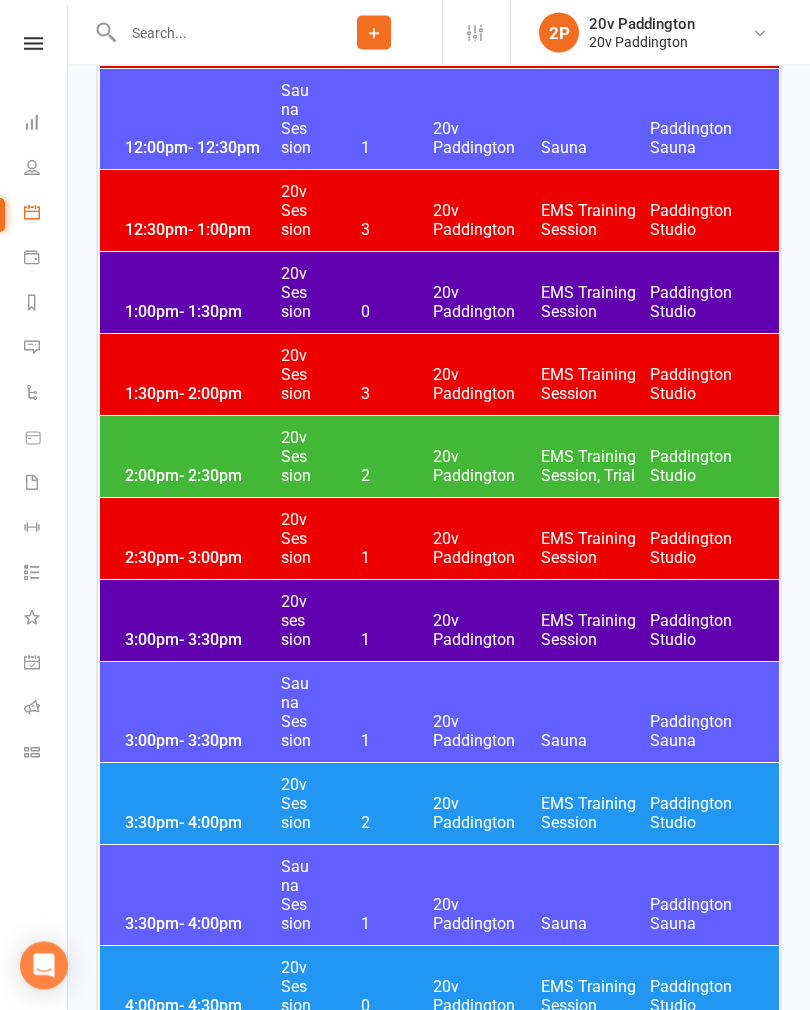 scroll, scrollTop: 2638, scrollLeft: 0, axis: vertical 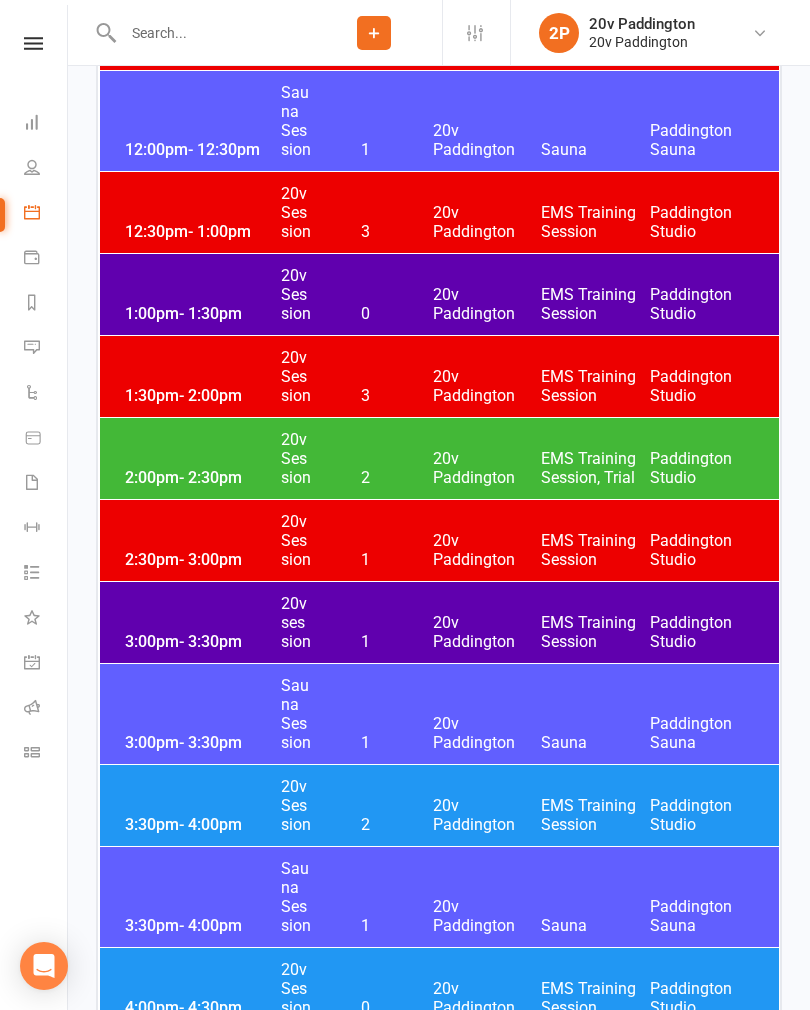 click on "2:00pm  - 2:30pm 20v Session 2 20v Paddington EMS Training Session, Trial Paddington Studio" at bounding box center (439, 458) 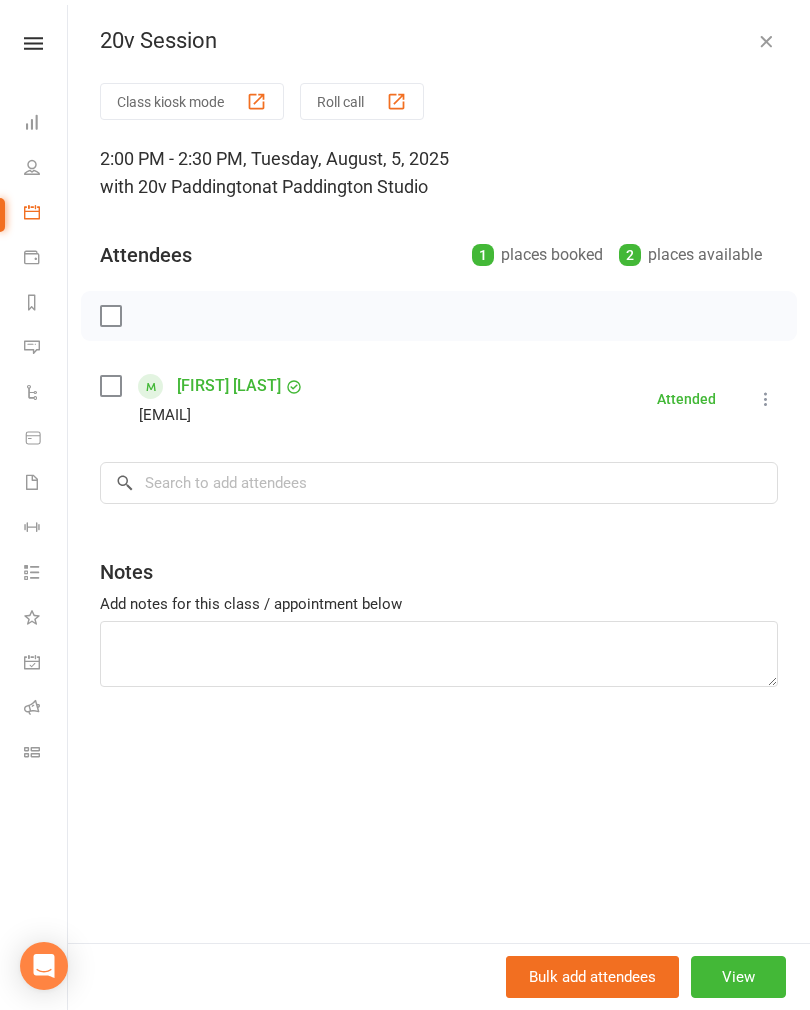 click on "20v Session Class kiosk mode  Roll call  2:00 PM - 2:30 PM, Tuesday, August, 5, 2025 with 20v Paddington  at  Paddington Studio  Attendees  1  places booked 2  places available   Sunil Dan  Sunilkdan@gmail.com Attended More info  Remove  Mark absent  Undo check-in  Send message  All bookings for series  × No results
Notes  Add notes for this class / appointment below Bulk add attendees  View" at bounding box center (439, 505) 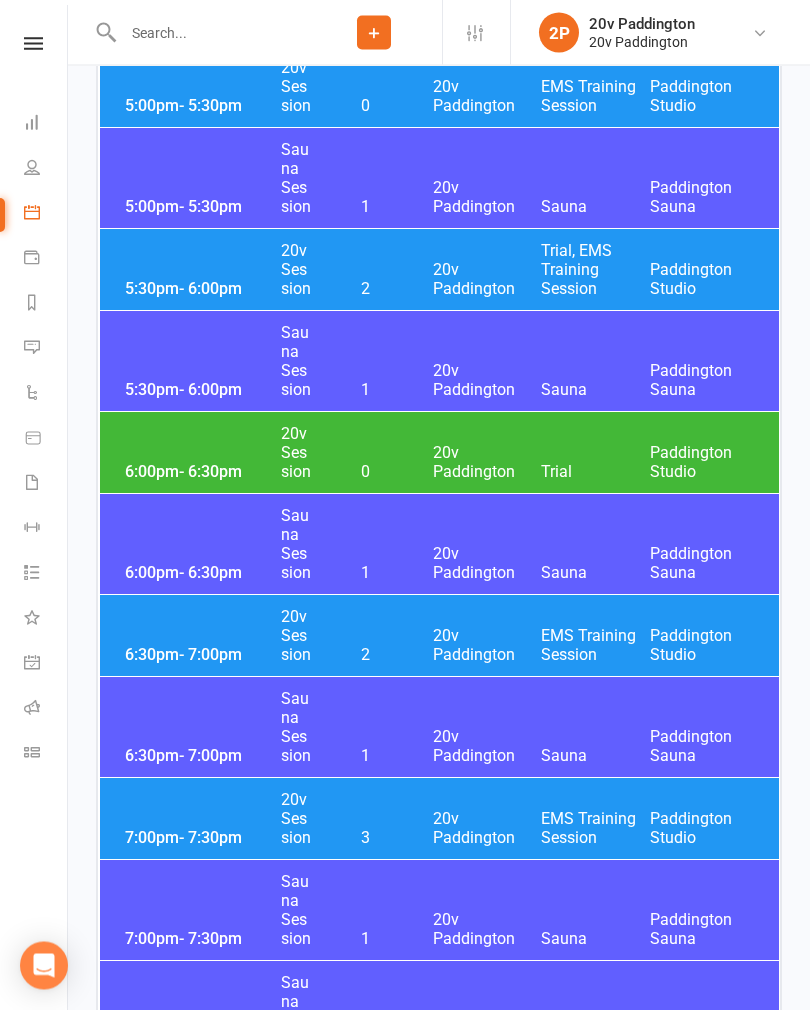 click on "20v Paddington" at bounding box center (487, 463) 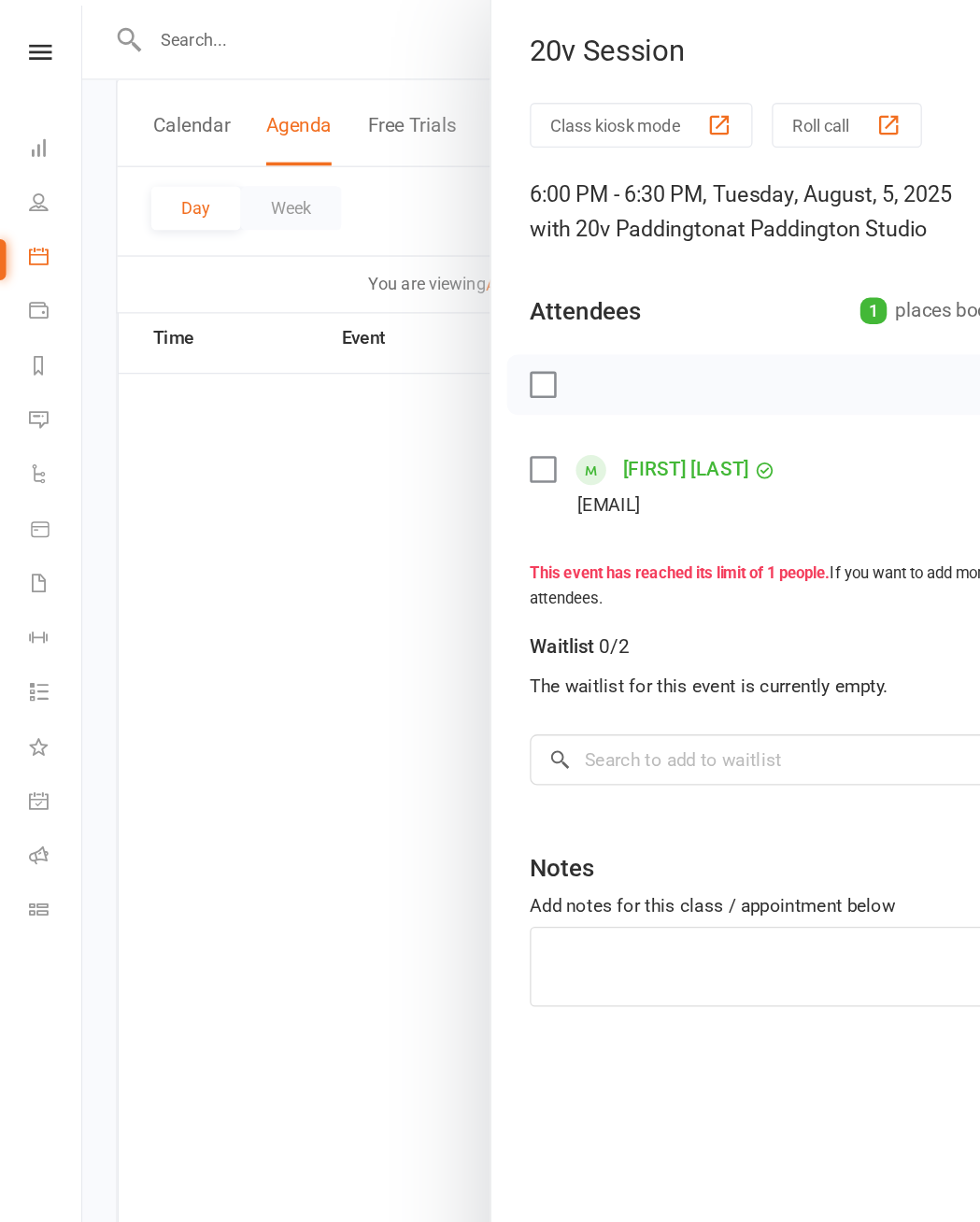 scroll, scrollTop: 3666, scrollLeft: 0, axis: vertical 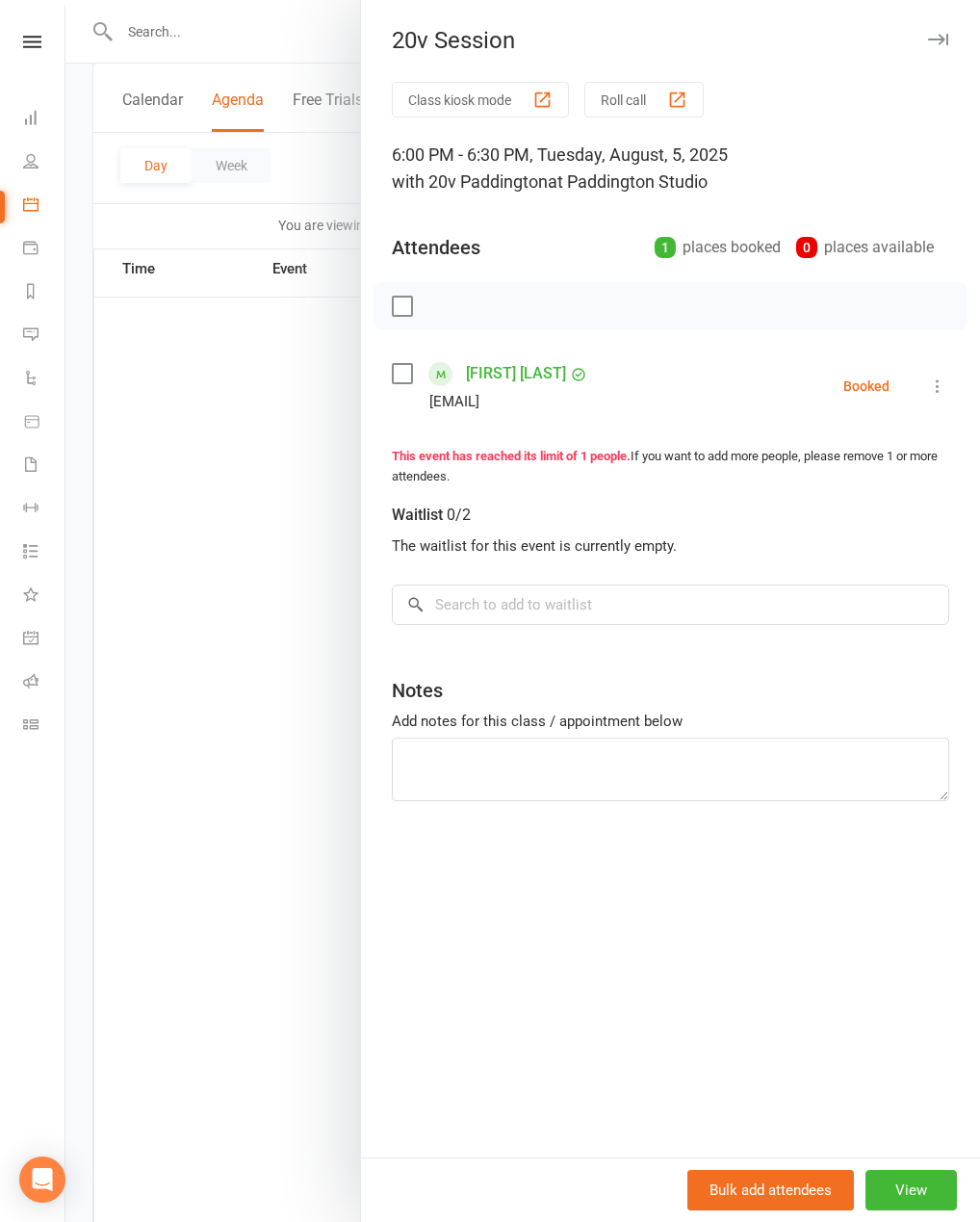 click on "Meghan Donnithorne" at bounding box center [516, 374] 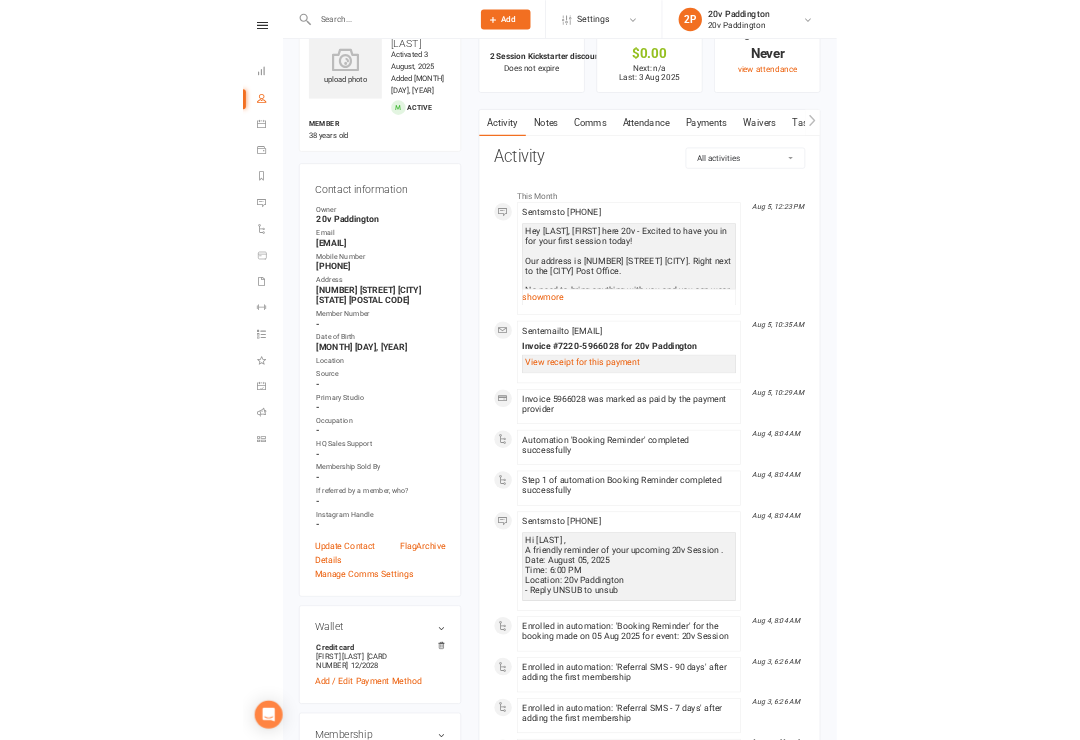 scroll, scrollTop: 0, scrollLeft: 0, axis: both 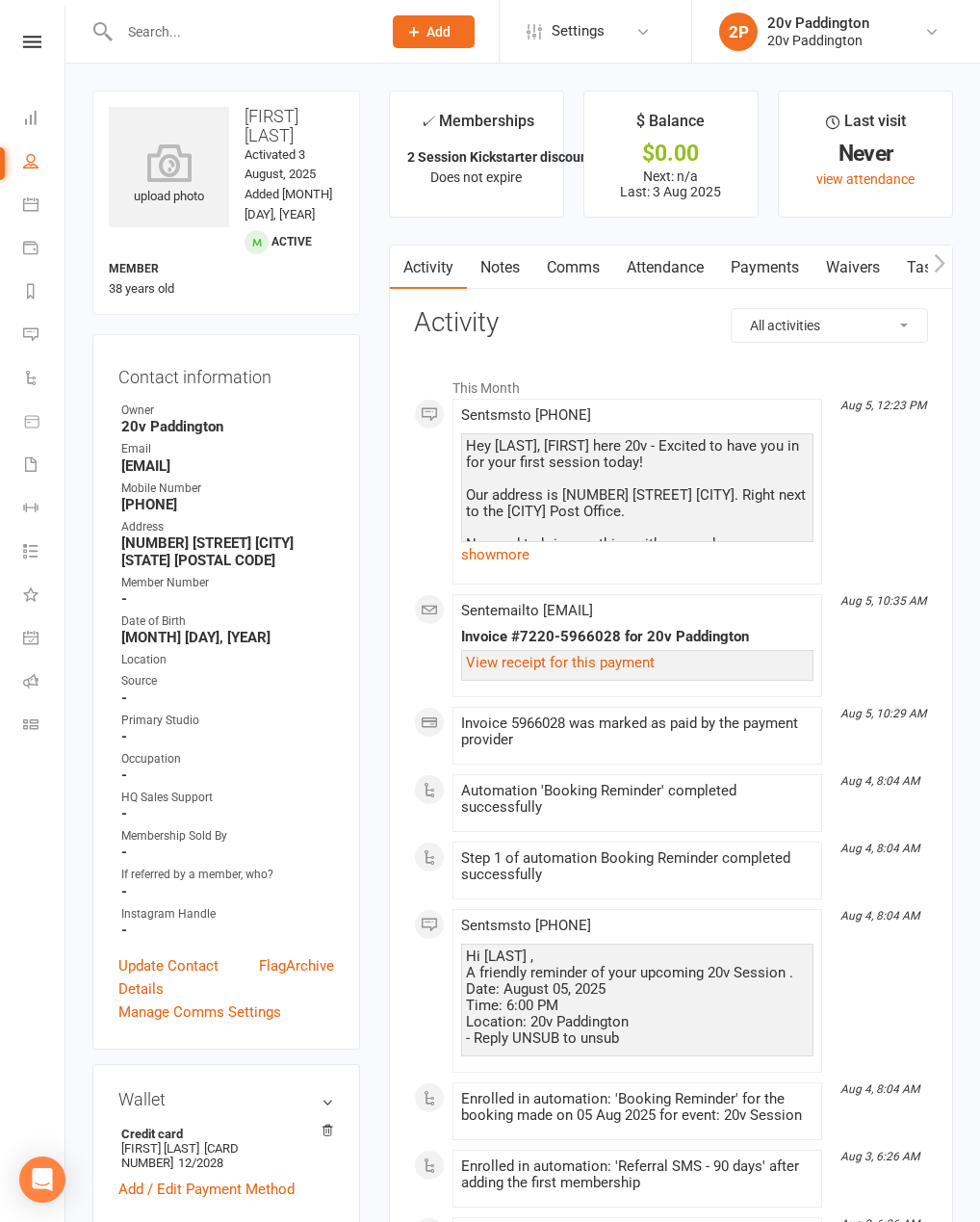 click on "Notes" at bounding box center [500, 268] 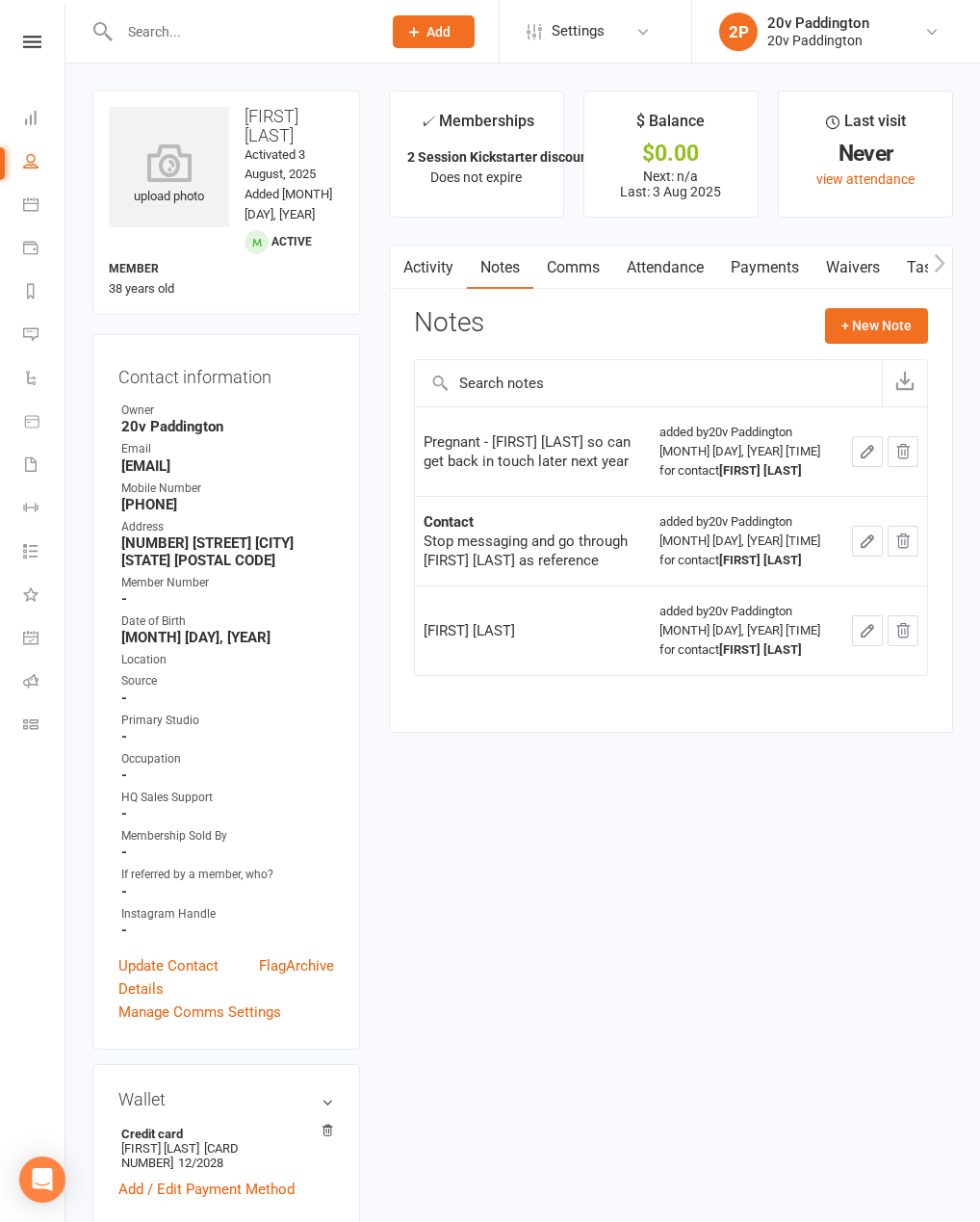 click on "Messages   1" at bounding box center (44, 336) 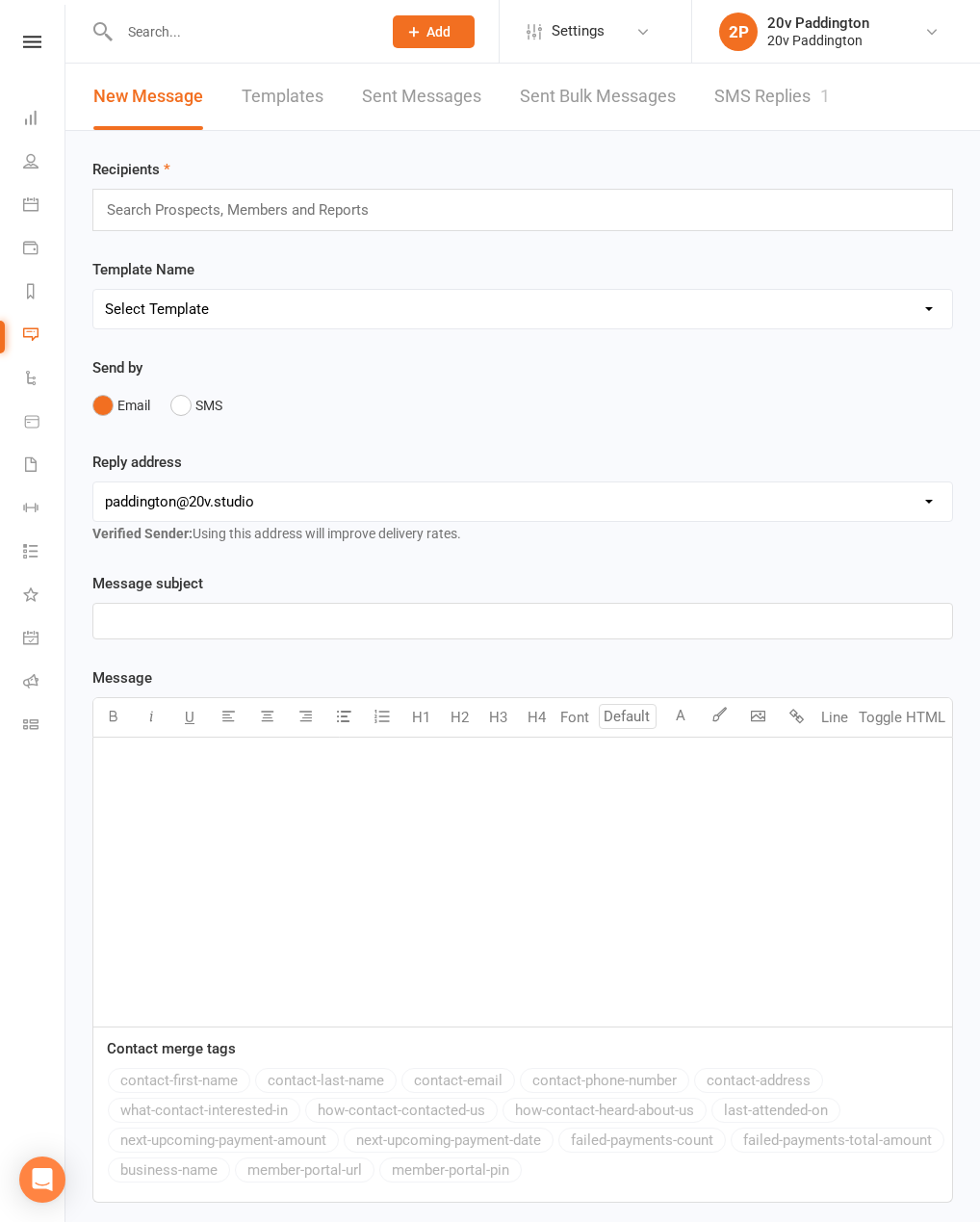 click on "SMS Replies  1" at bounding box center (772, 96) 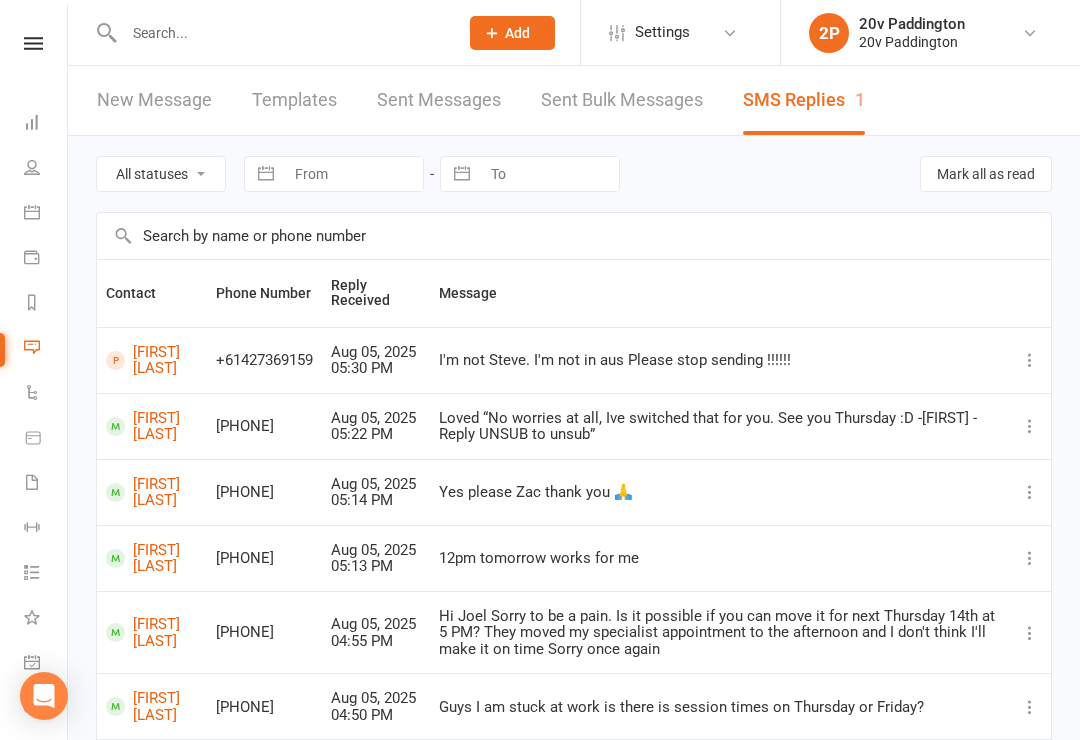 click on "Calendar" at bounding box center (46, 214) 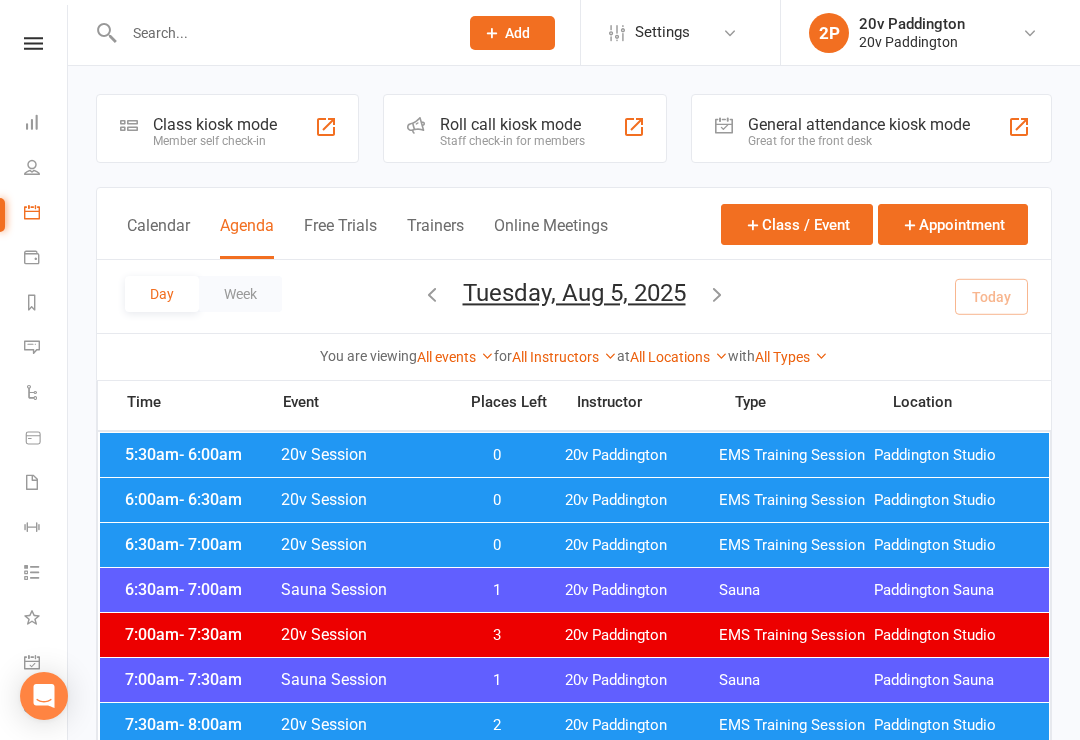 click at bounding box center (717, 294) 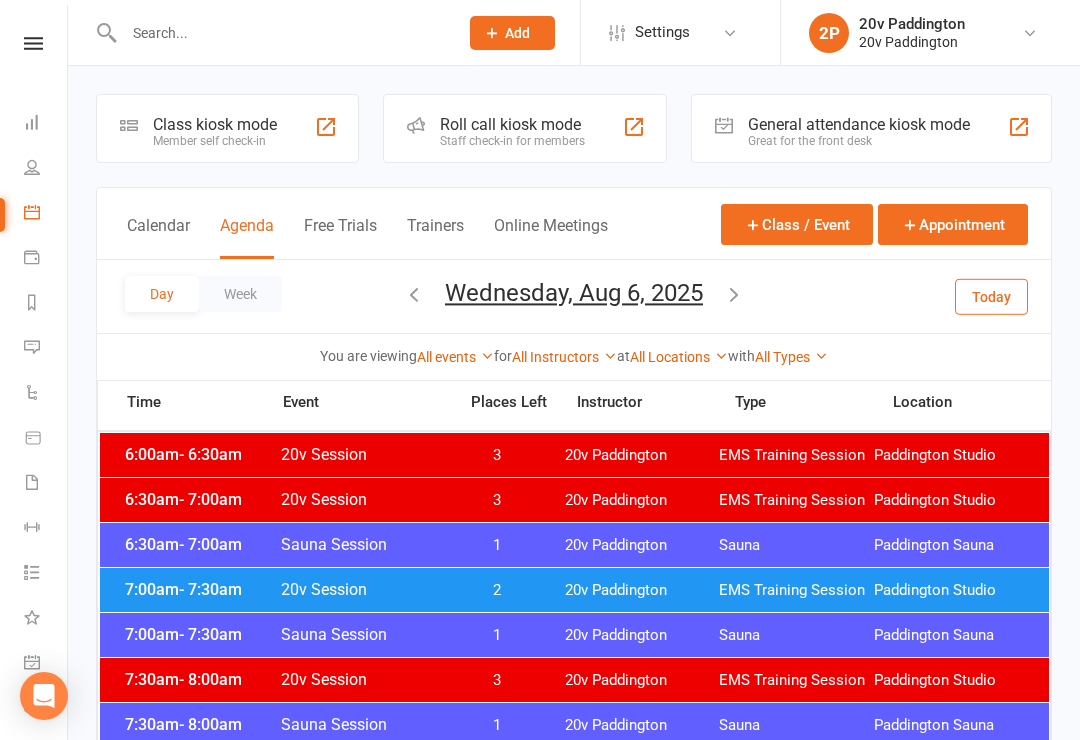 click on "7:00am  - 7:30am 20v Session 2 20v Paddington EMS Training Session Paddington Studio" at bounding box center [574, 590] 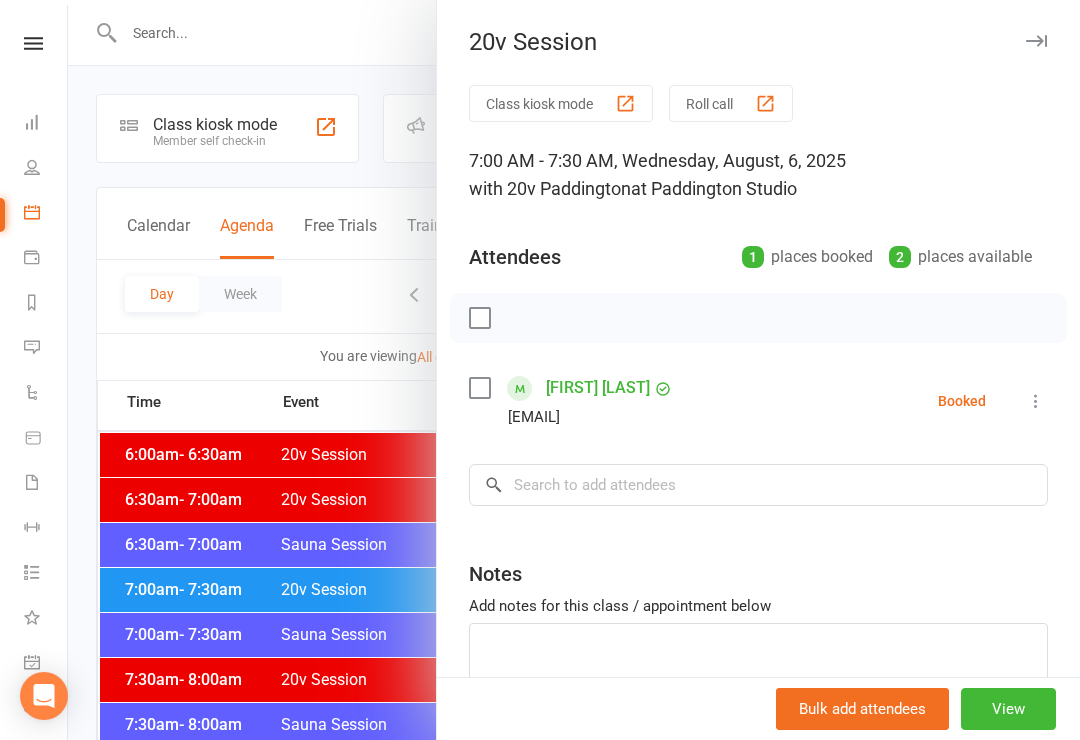 click at bounding box center (574, 370) 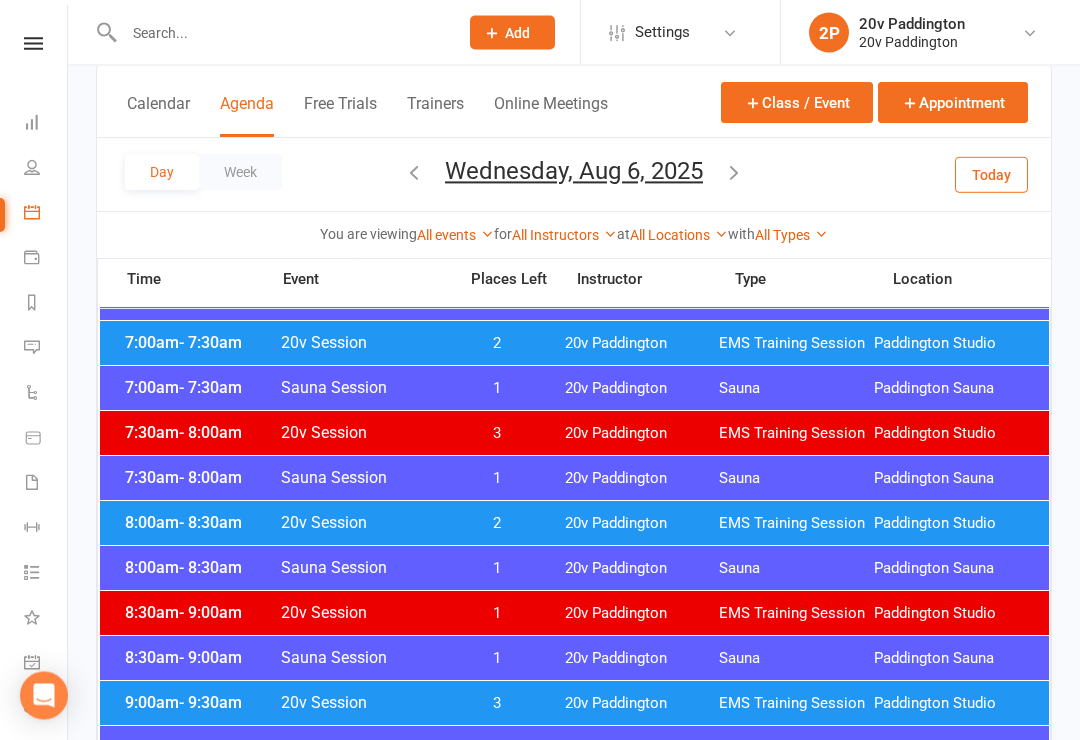 click on "20v Paddington" at bounding box center [642, 524] 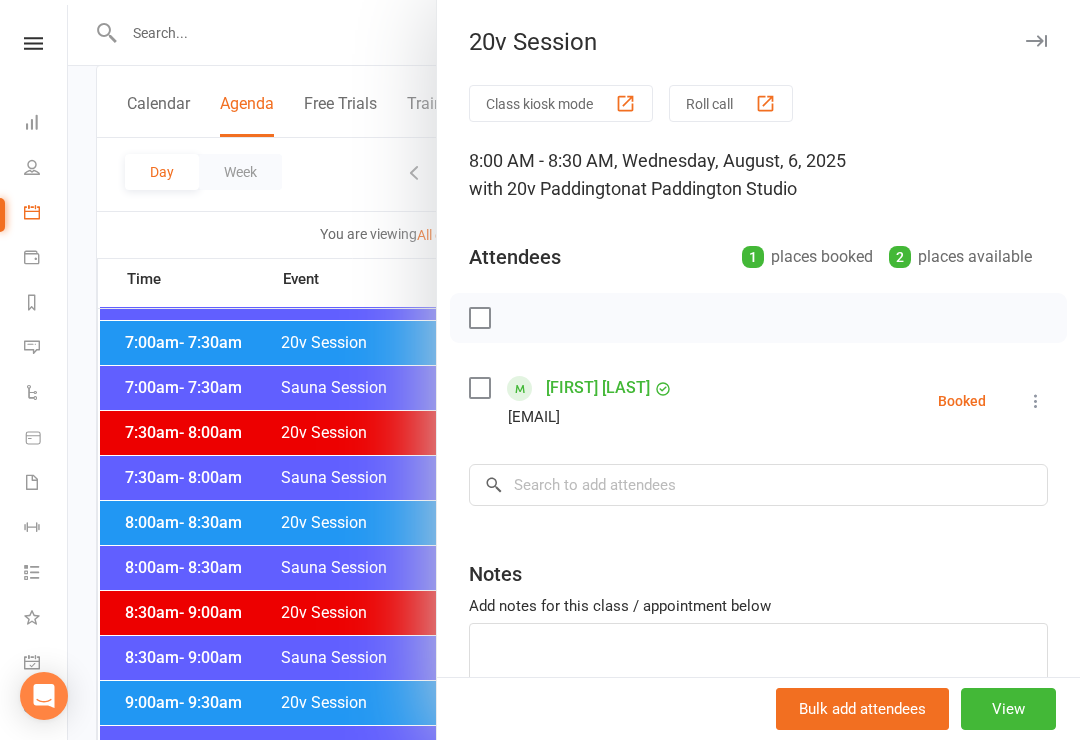 click at bounding box center [574, 370] 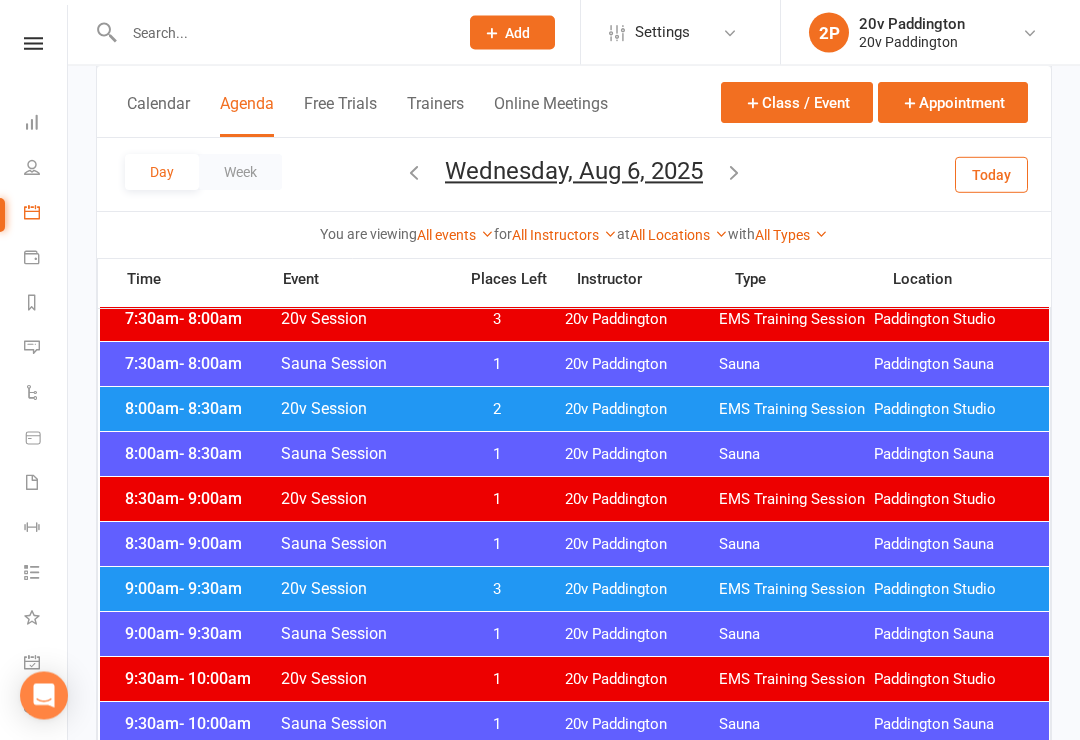 click on "- 9:30am" at bounding box center (210, 589) 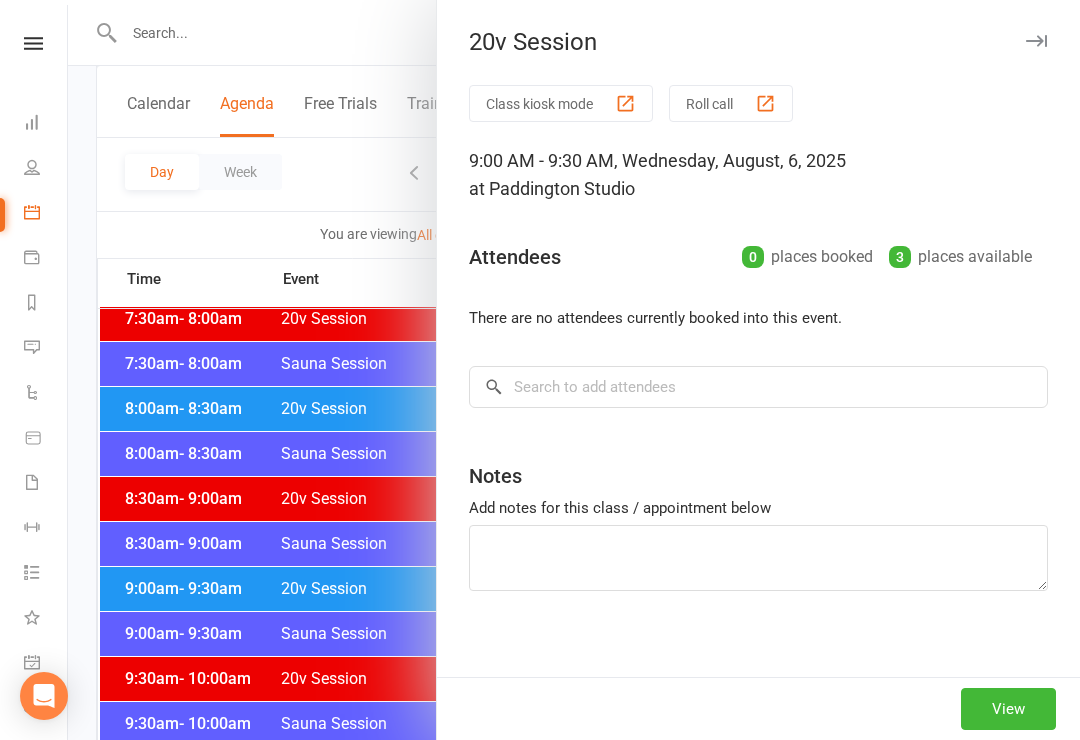 click at bounding box center [574, 370] 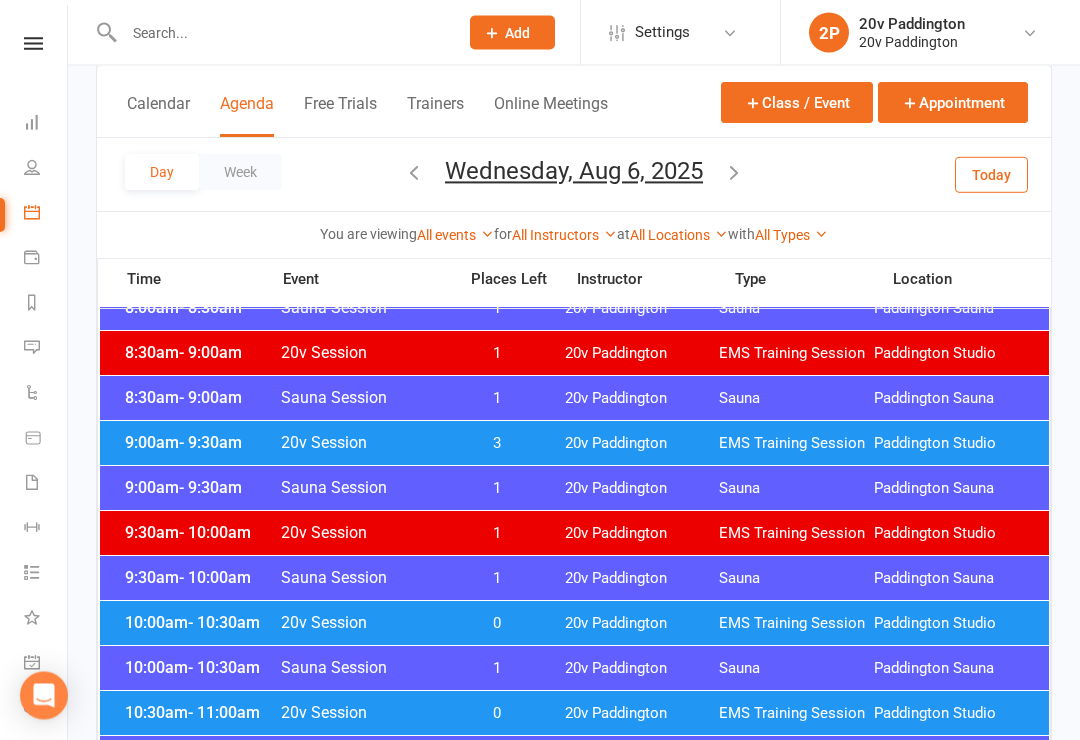 click on "- 10:30am" at bounding box center [224, 623] 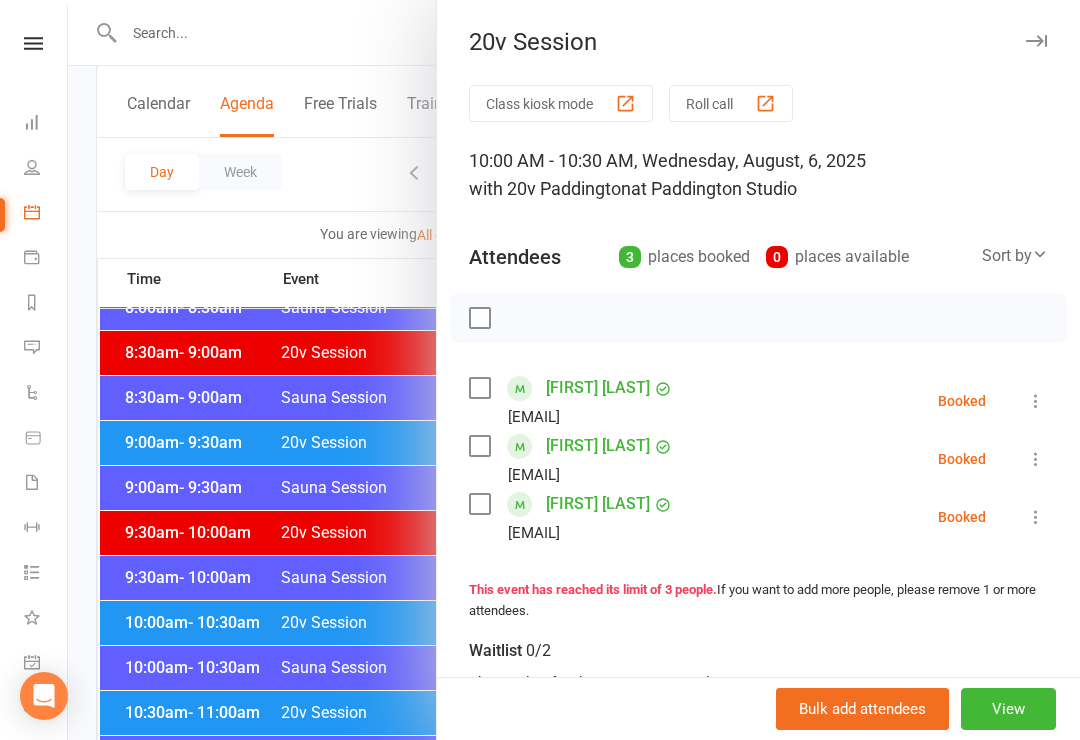 click at bounding box center [574, 370] 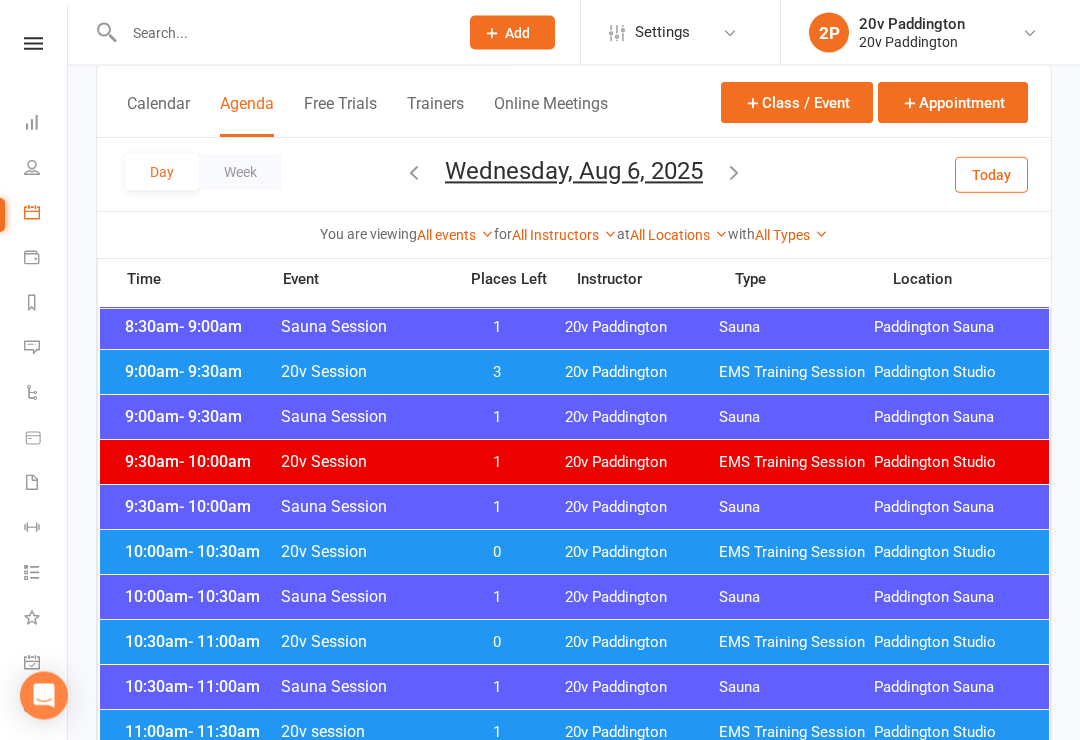 scroll, scrollTop: 578, scrollLeft: 0, axis: vertical 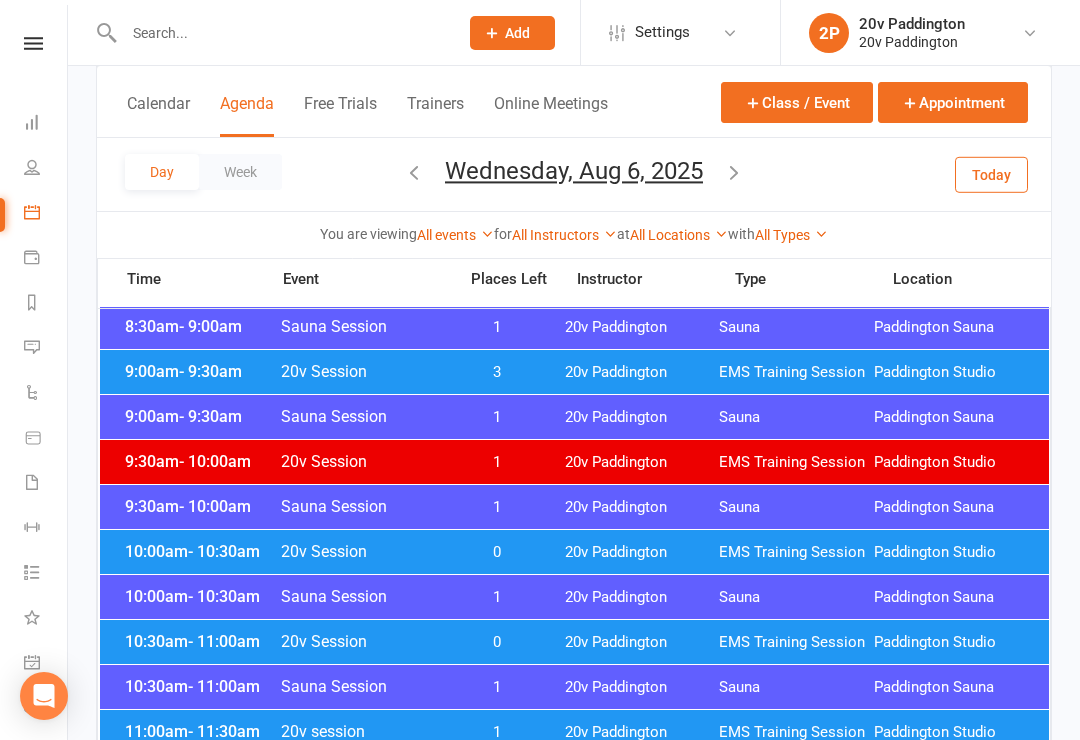 click on "10:30am  - 11:00am 20v Session 0 20v Paddington EMS Training Session Paddington Studio" at bounding box center (574, 642) 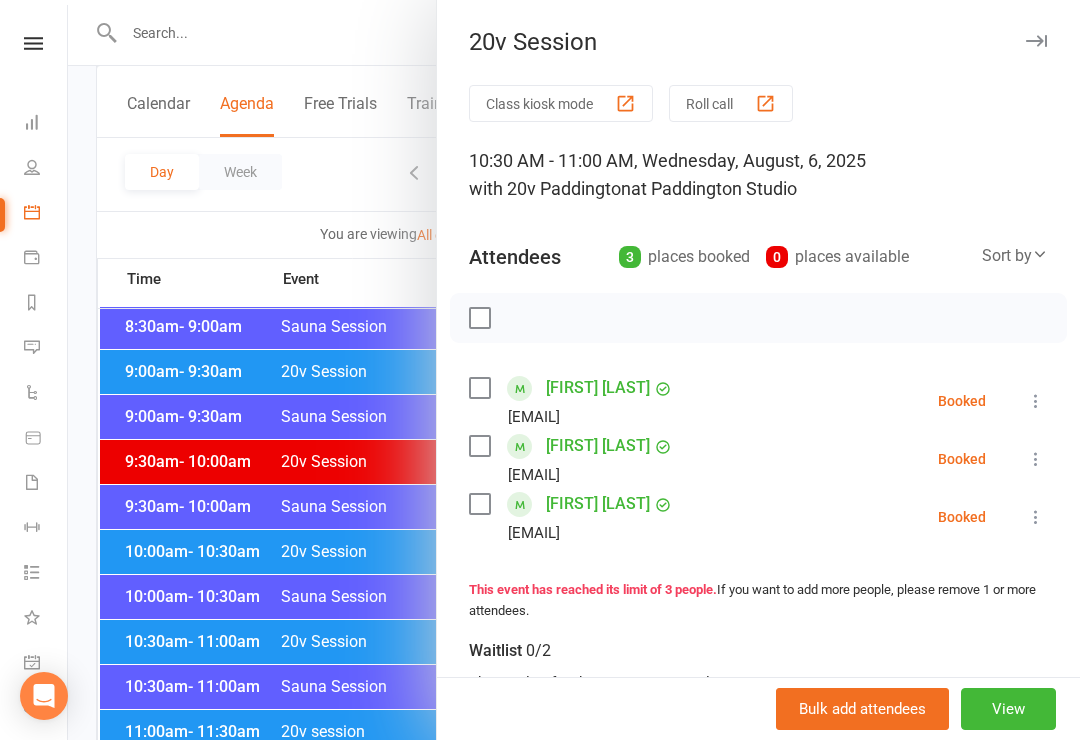 click at bounding box center [574, 370] 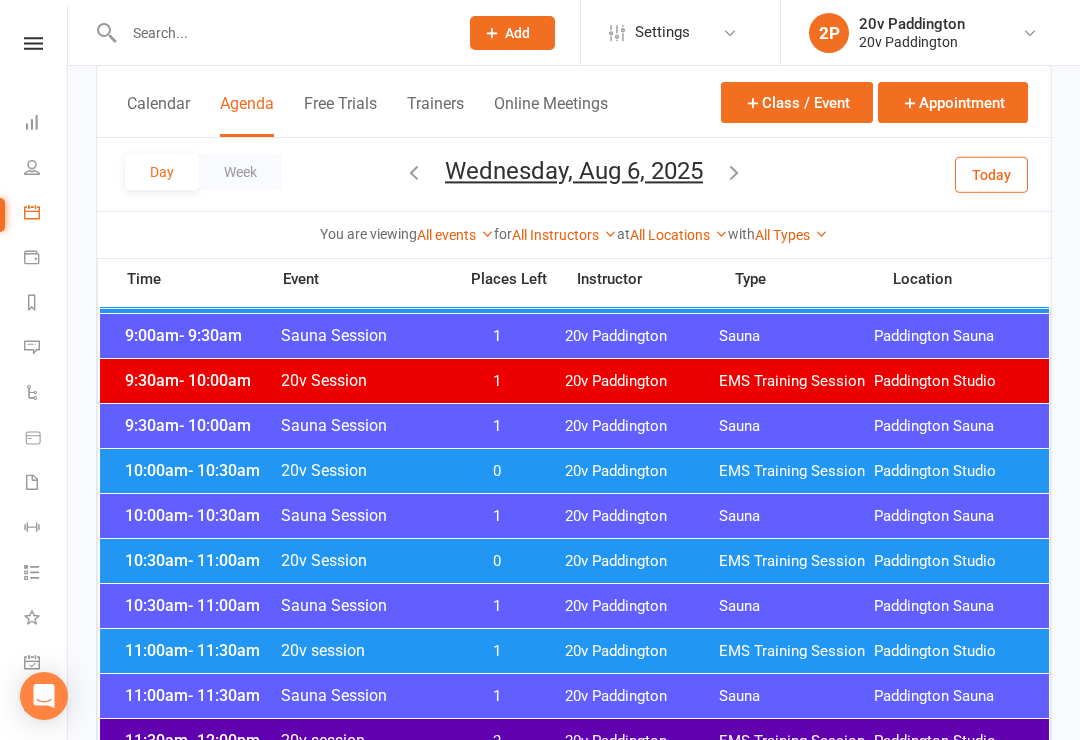 scroll, scrollTop: 674, scrollLeft: 0, axis: vertical 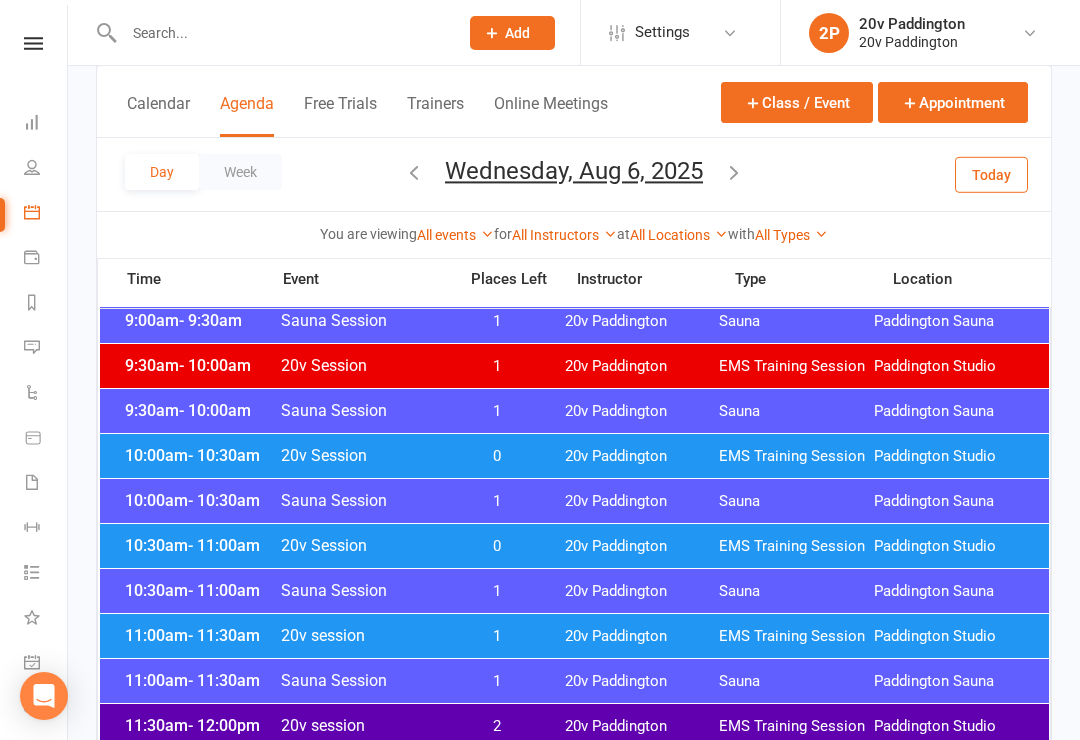 click on "- 11:30am" at bounding box center (224, 635) 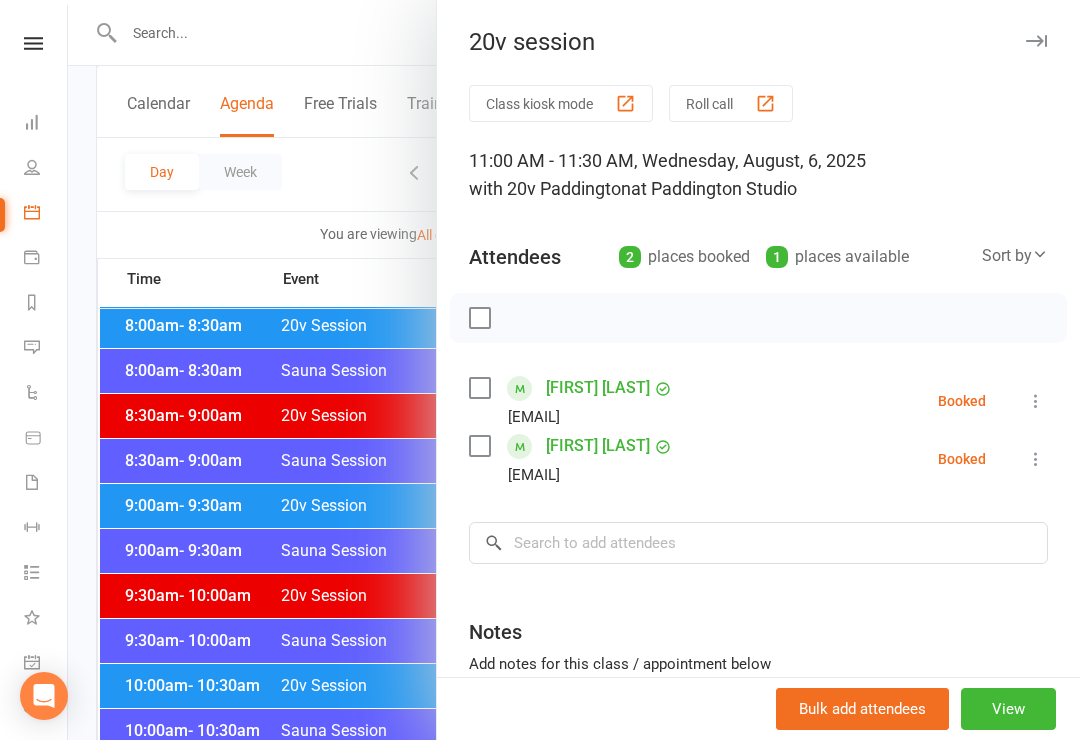 scroll, scrollTop: 0, scrollLeft: 0, axis: both 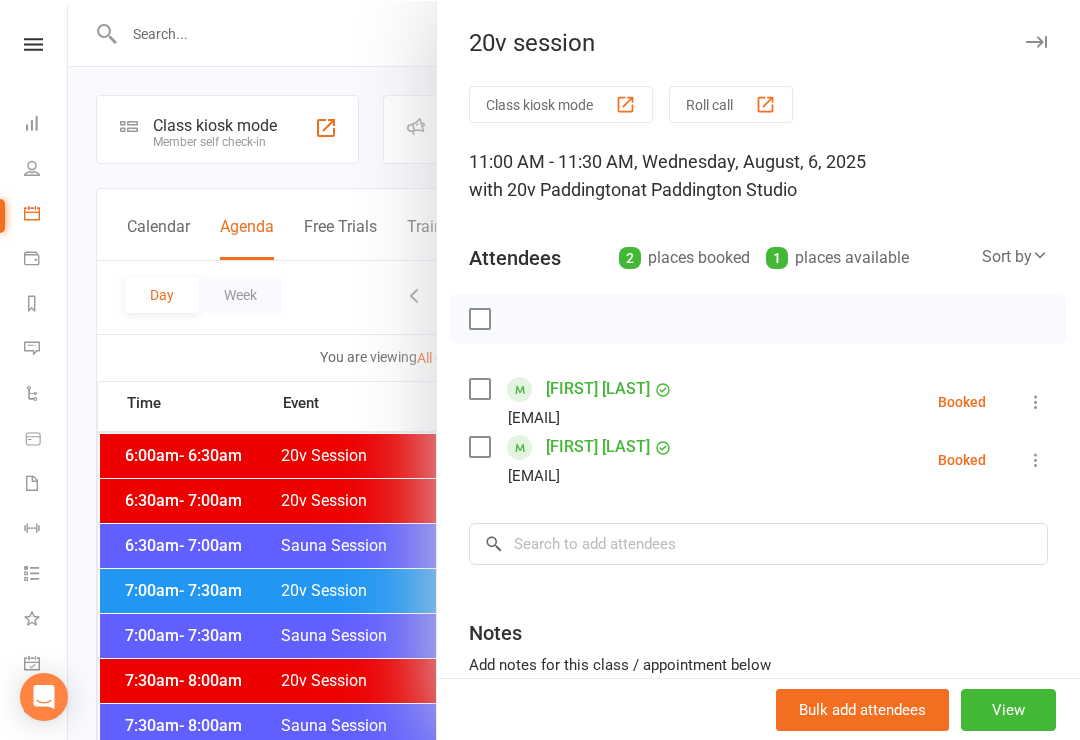click on "Calendar" at bounding box center (46, 214) 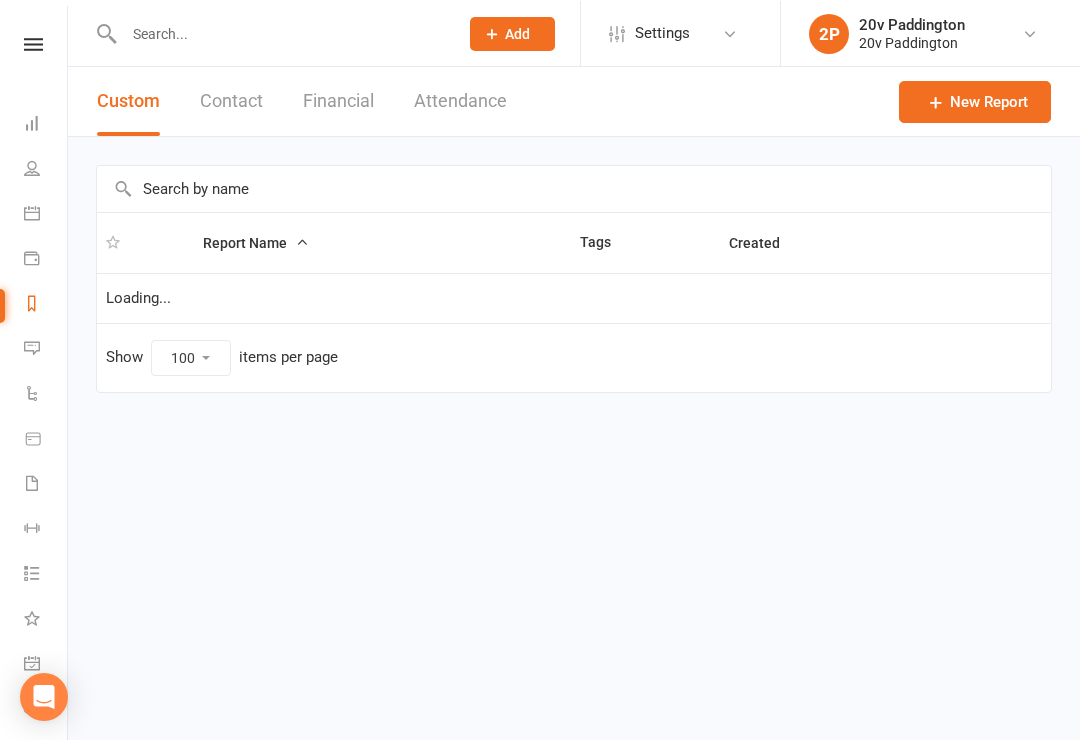 click on "Messages   1" at bounding box center (46, 349) 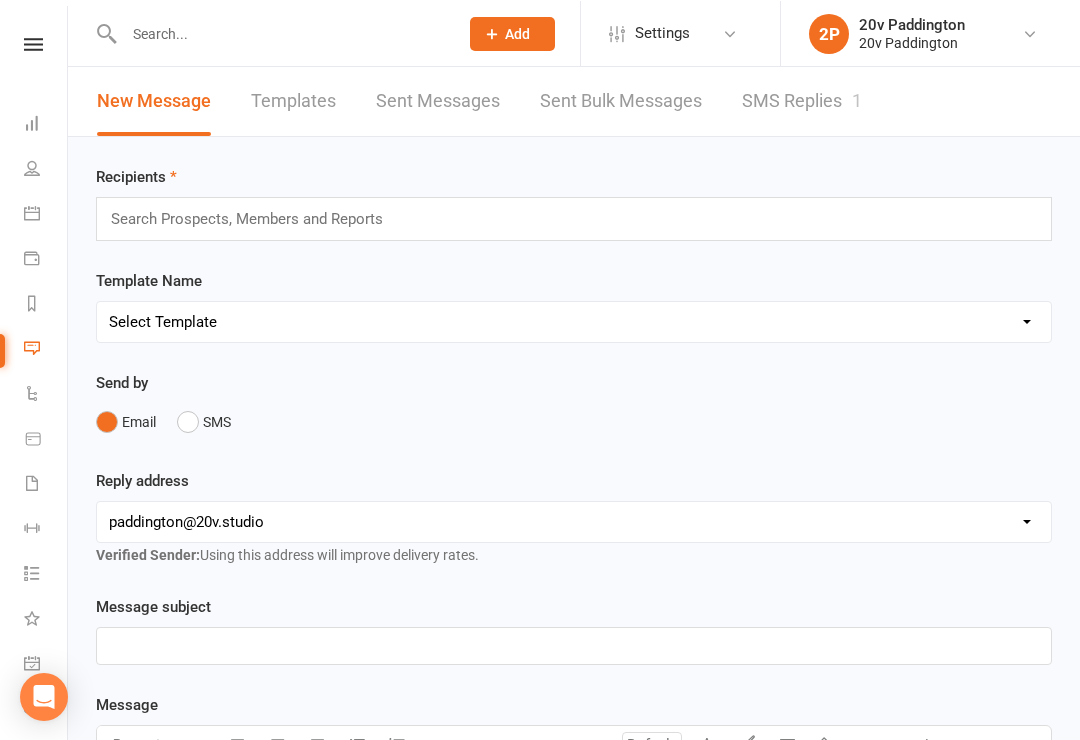 click on "SMS Replies  1" at bounding box center (802, 100) 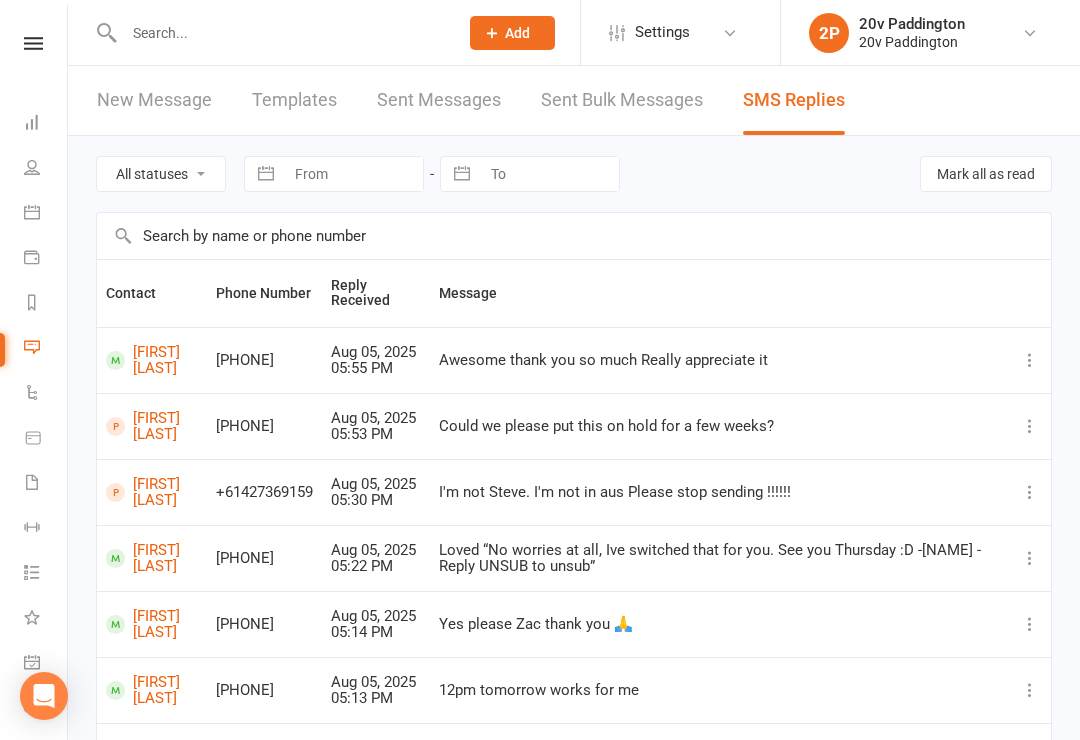 scroll, scrollTop: 0, scrollLeft: 0, axis: both 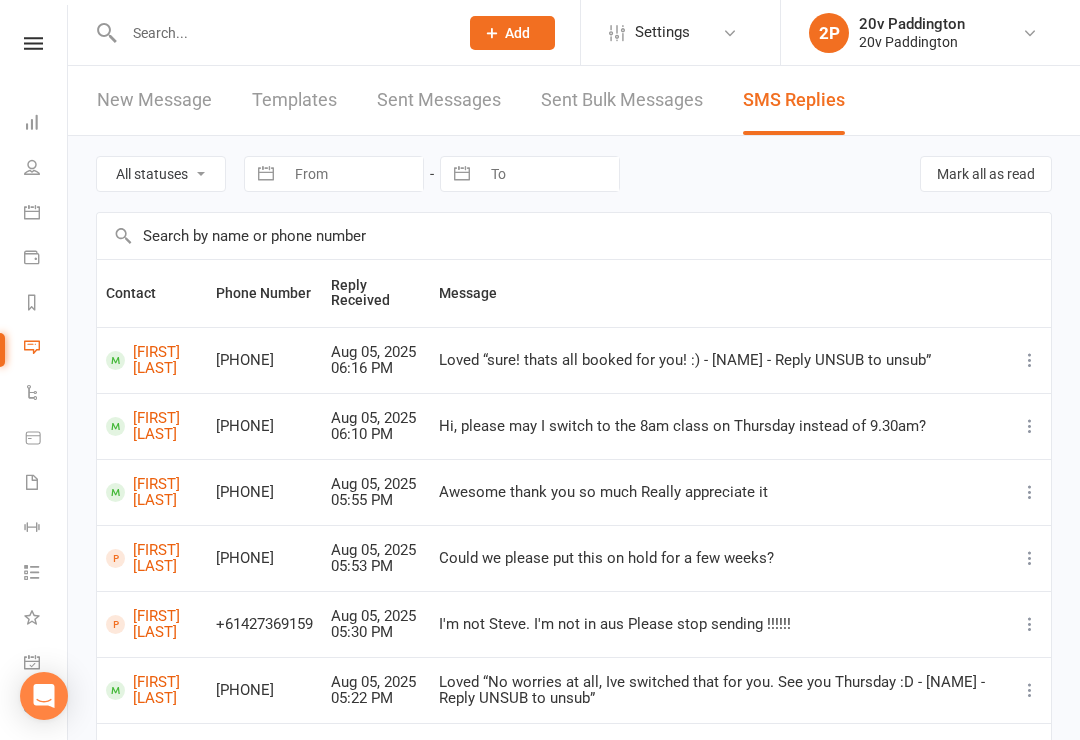 click on "Calendar" at bounding box center [46, 214] 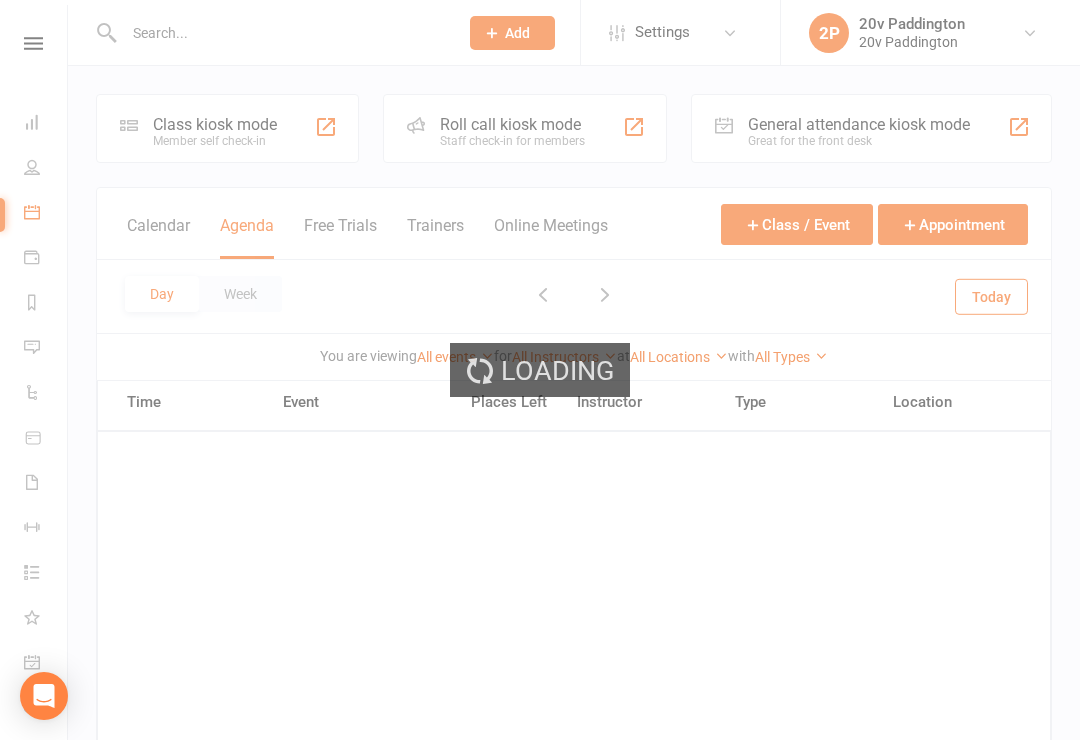 scroll, scrollTop: 0, scrollLeft: 0, axis: both 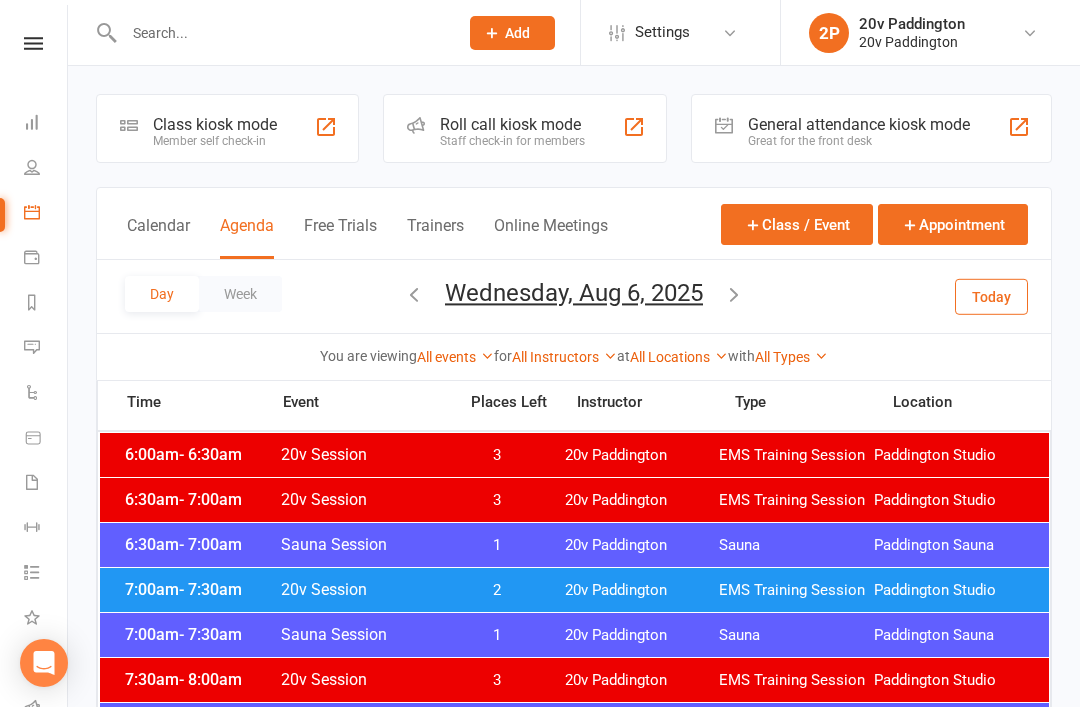 click on "Day Week Wednesday, Aug 6, 2025
August 2025
Sun Mon Tue Wed Thu Fri Sat
27
28
29
30
31
01
02
03
04
05
06
07
08
09
10
11
12
13
14
15
16
17
18
19
20
21
22
23
24
25
26
27
28
29
30
31 01" at bounding box center [574, 296] 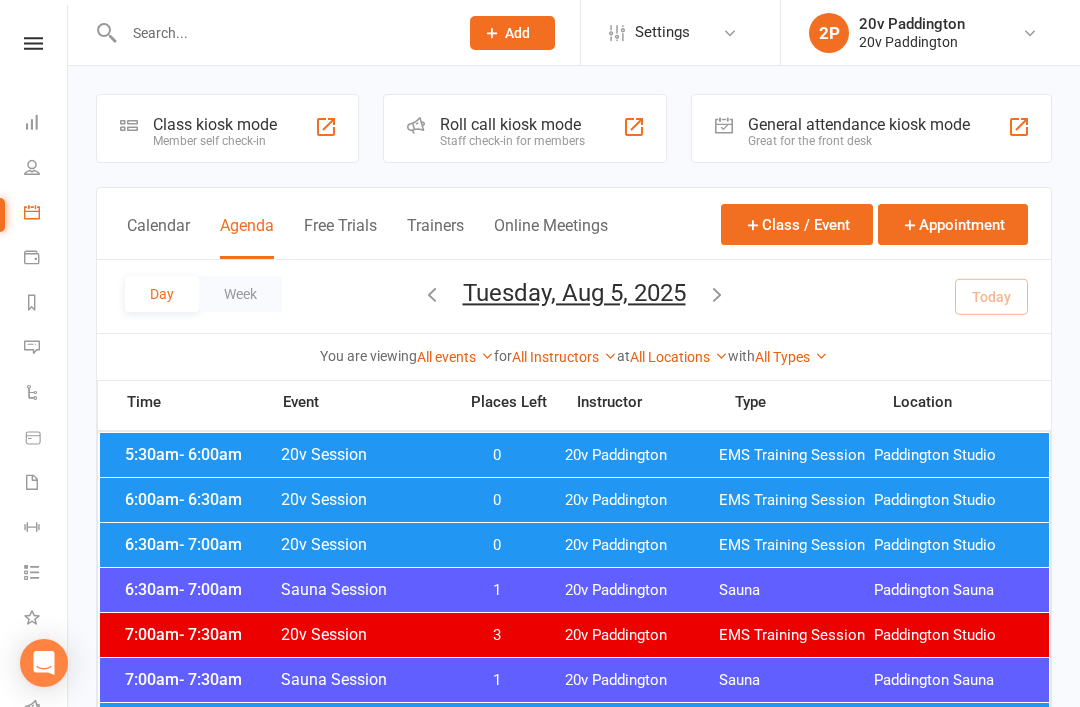 click on "2P 20v Paddington 20v Paddington My profile My subscription Help Terms & conditions  Privacy policy  Sign out" at bounding box center (930, 32) 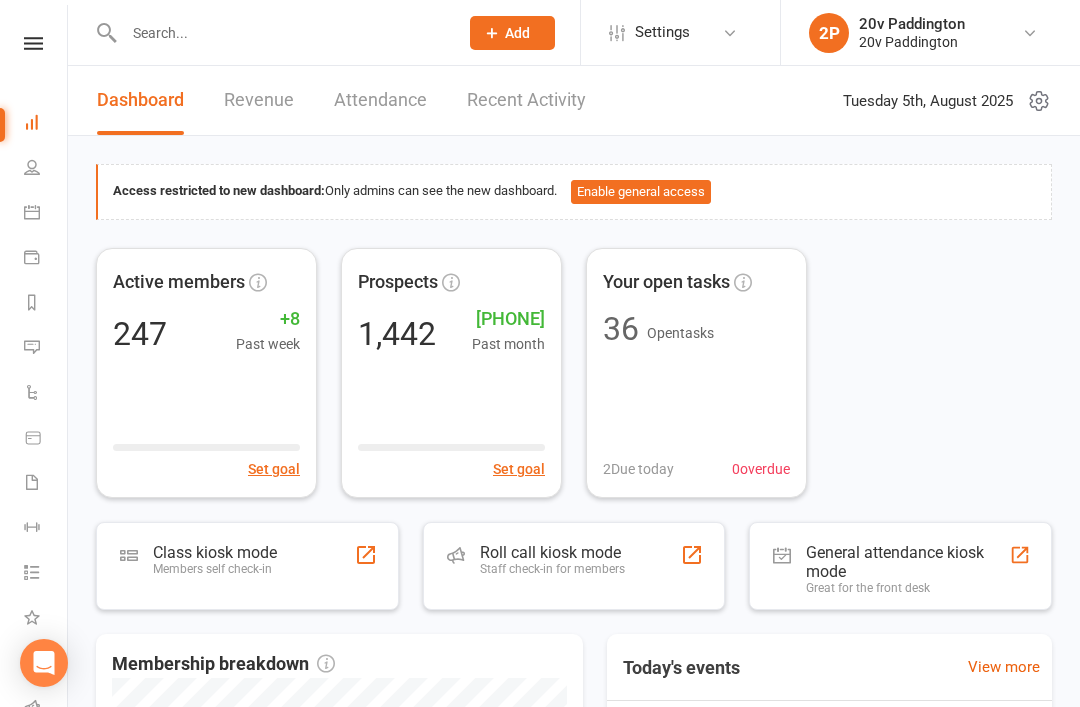 scroll, scrollTop: 0, scrollLeft: 0, axis: both 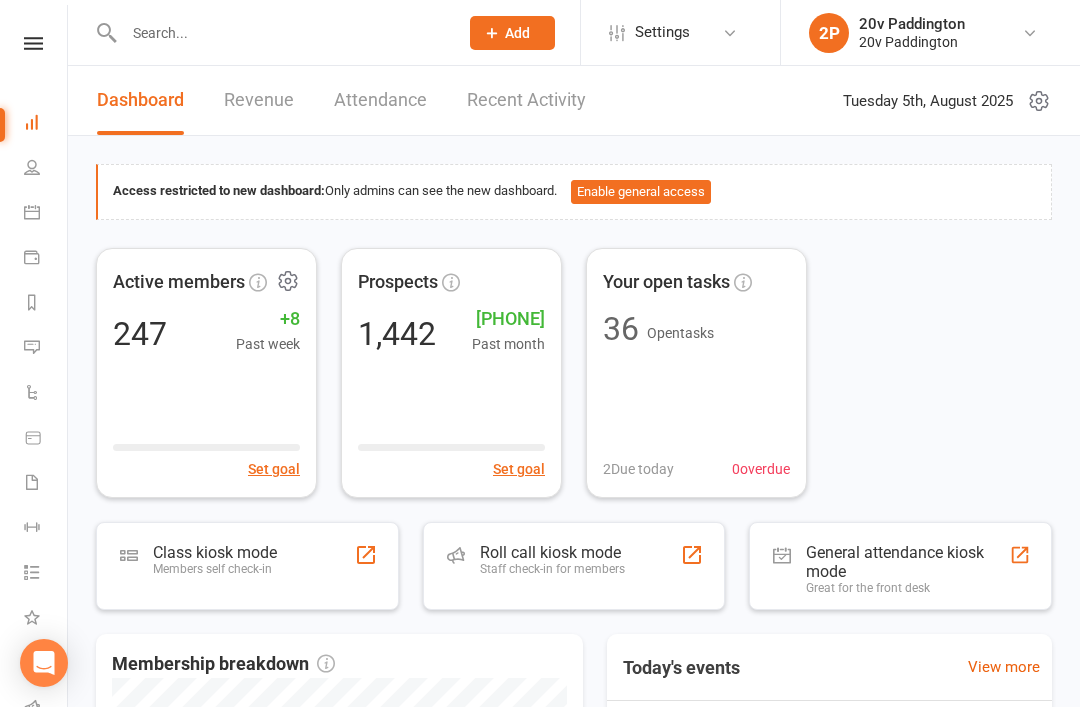 click on "247 +8 Past week" at bounding box center (206, 334) 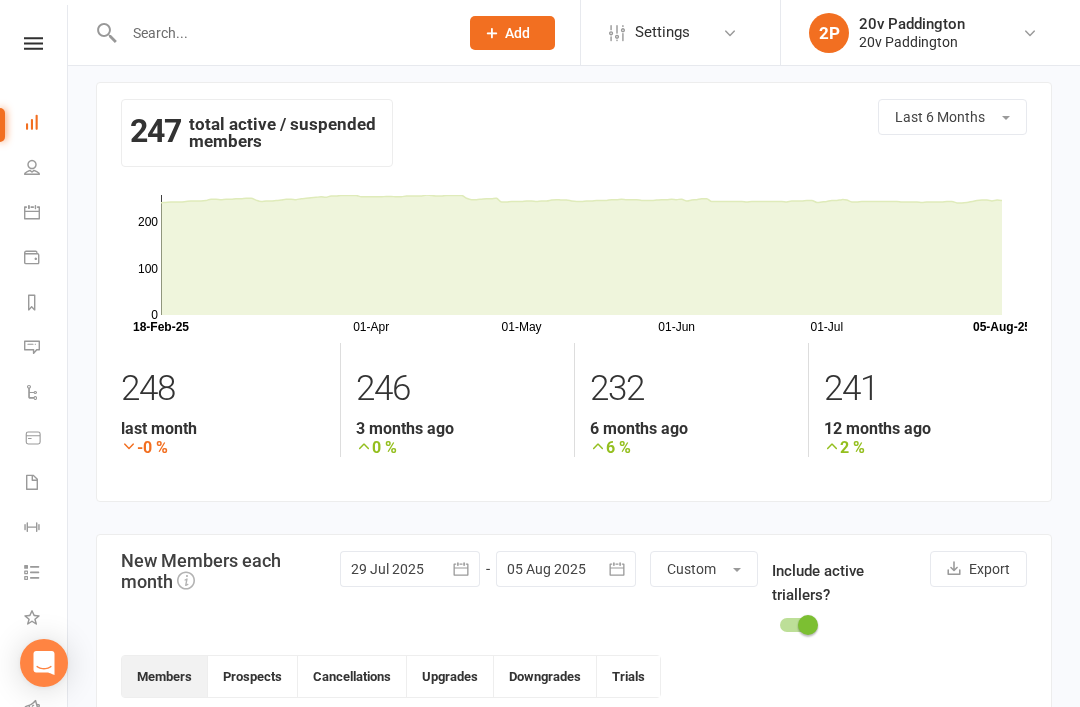 scroll, scrollTop: 0, scrollLeft: 0, axis: both 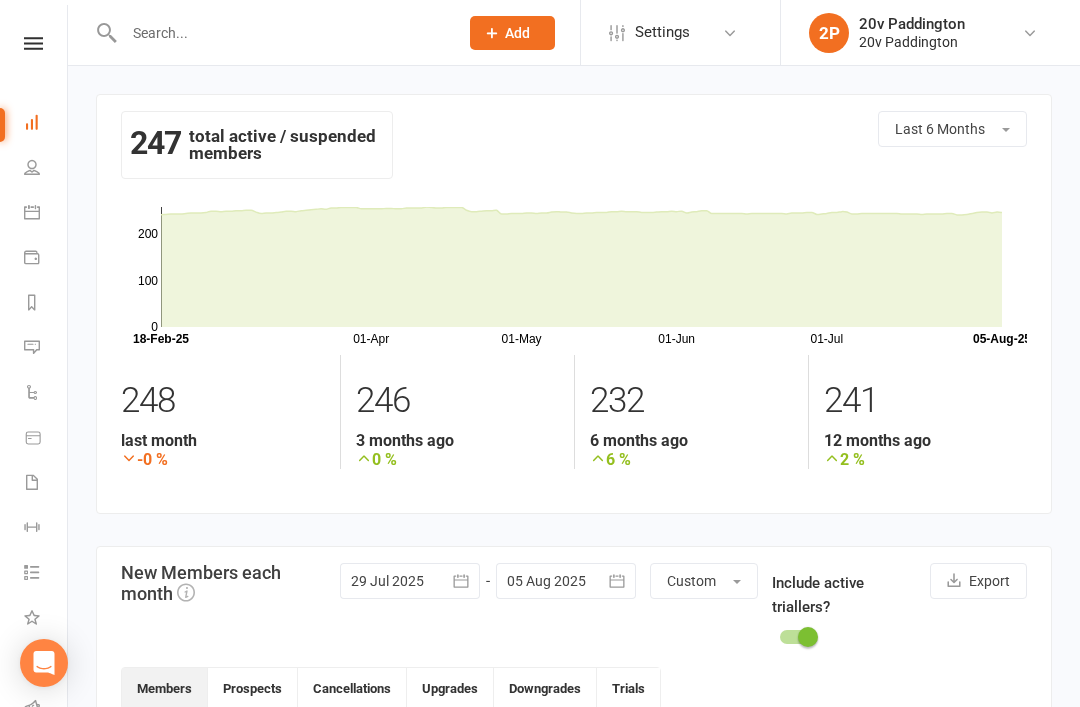 click on "Messages" at bounding box center (46, 349) 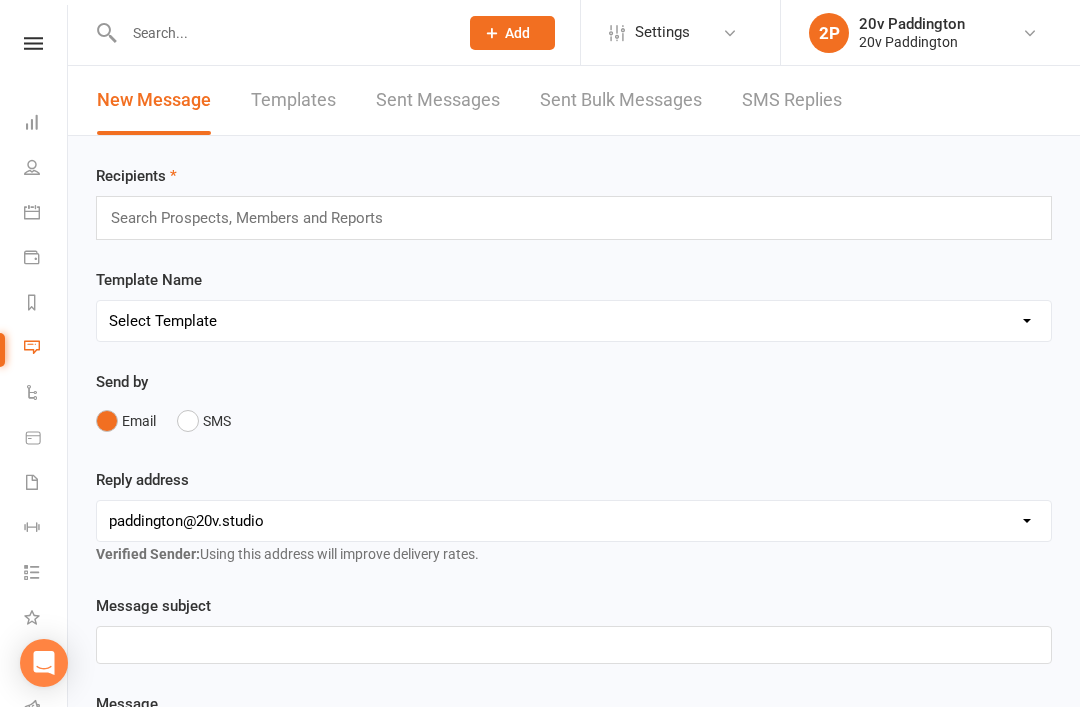 click on "SMS Replies" at bounding box center [792, 100] 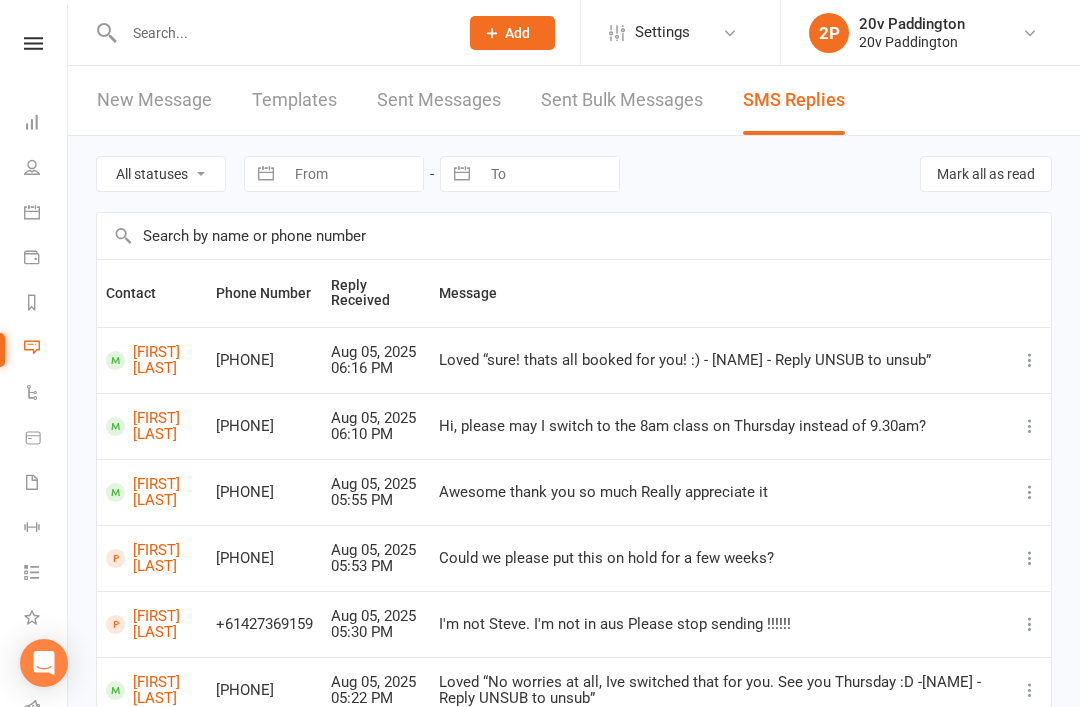 scroll, scrollTop: 0, scrollLeft: 0, axis: both 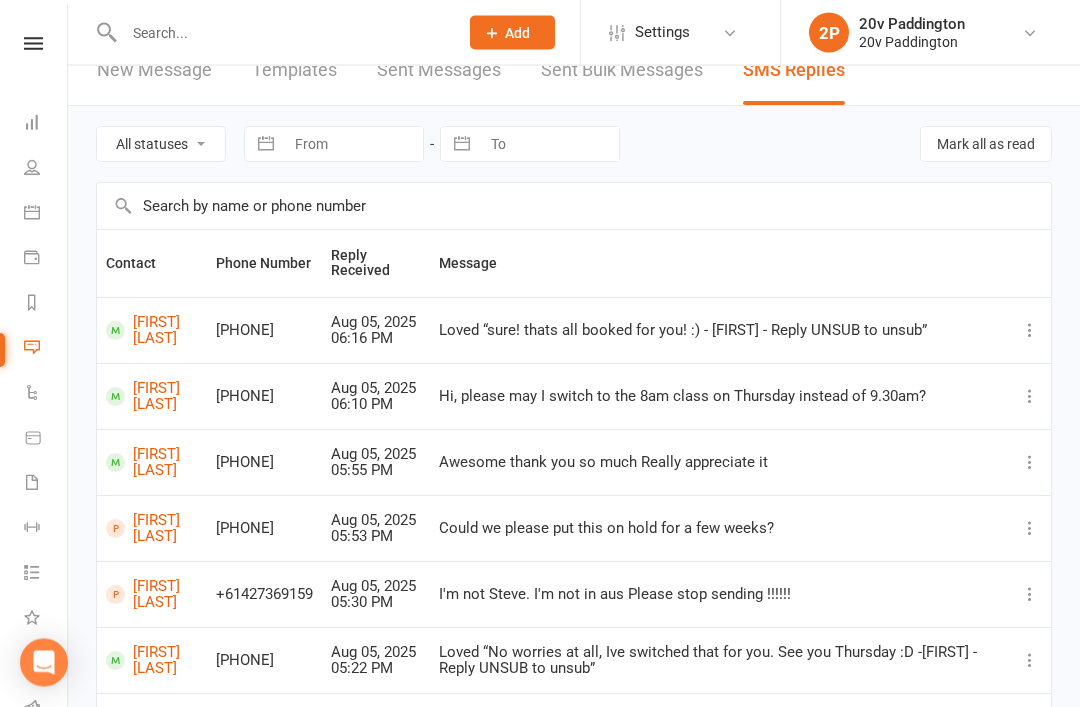 click on "[FIRST] [LAST]" at bounding box center (152, 529) 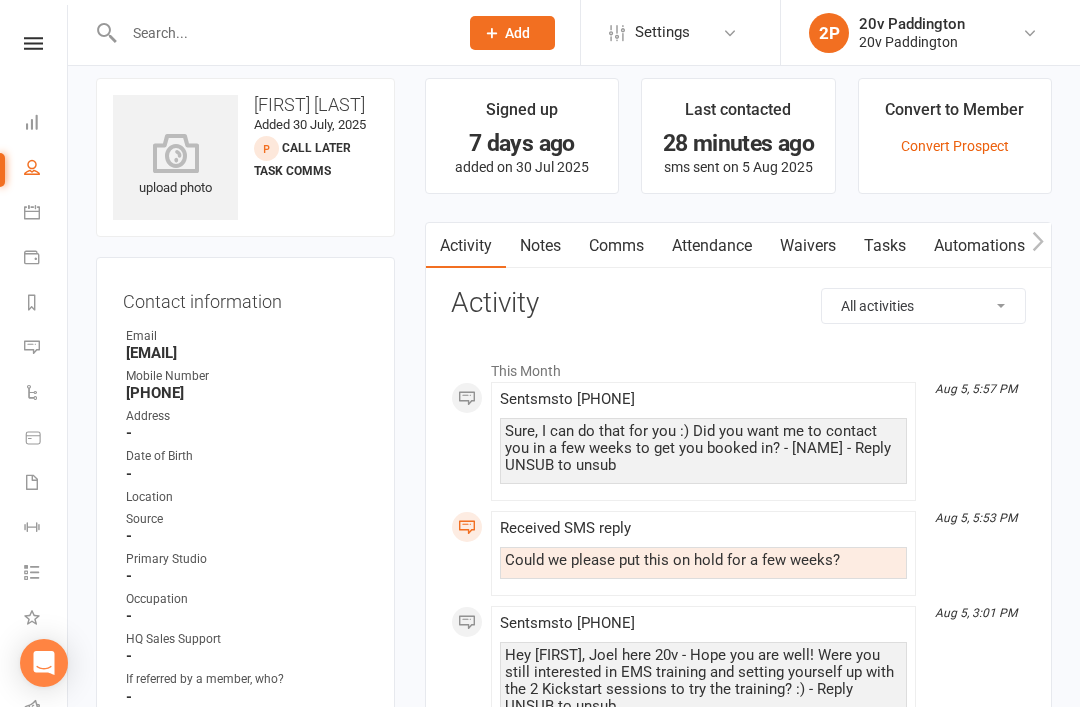 scroll, scrollTop: 0, scrollLeft: 0, axis: both 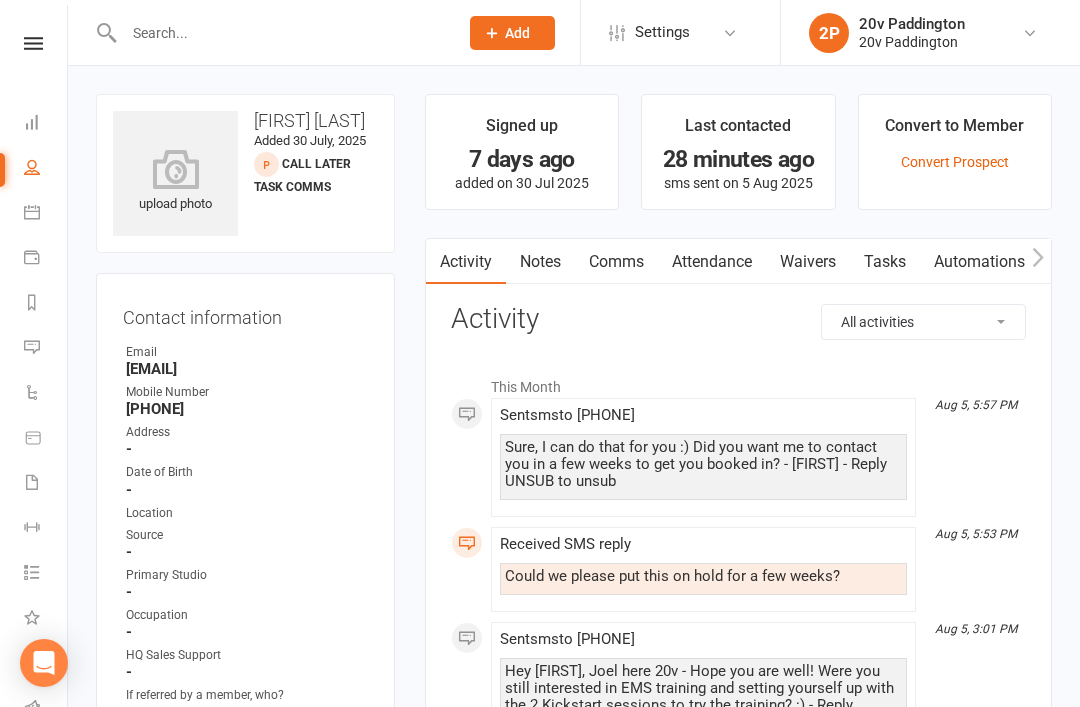 click on "Messages" at bounding box center [46, 349] 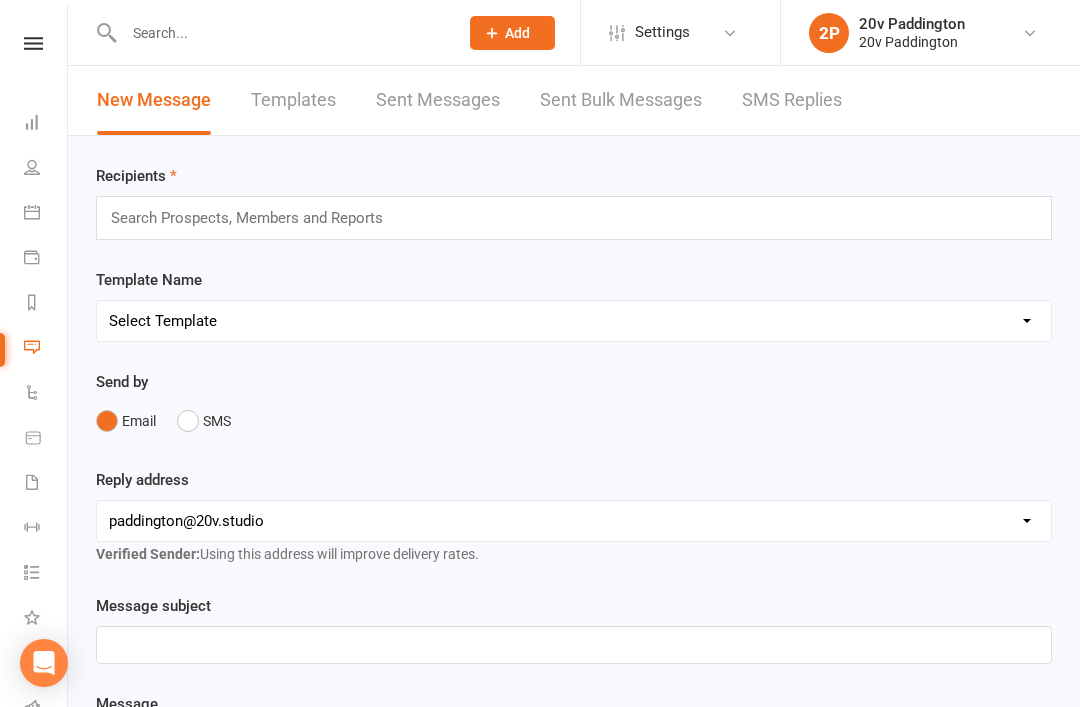 click on "SMS Replies" at bounding box center (792, 100) 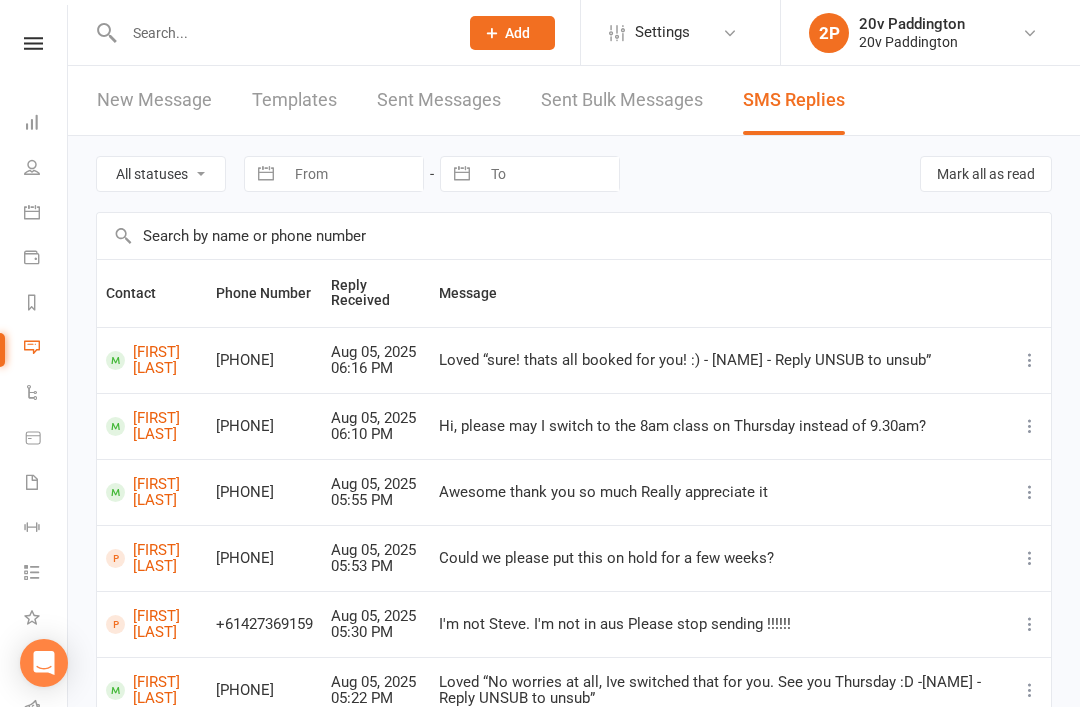 scroll, scrollTop: 0, scrollLeft: 0, axis: both 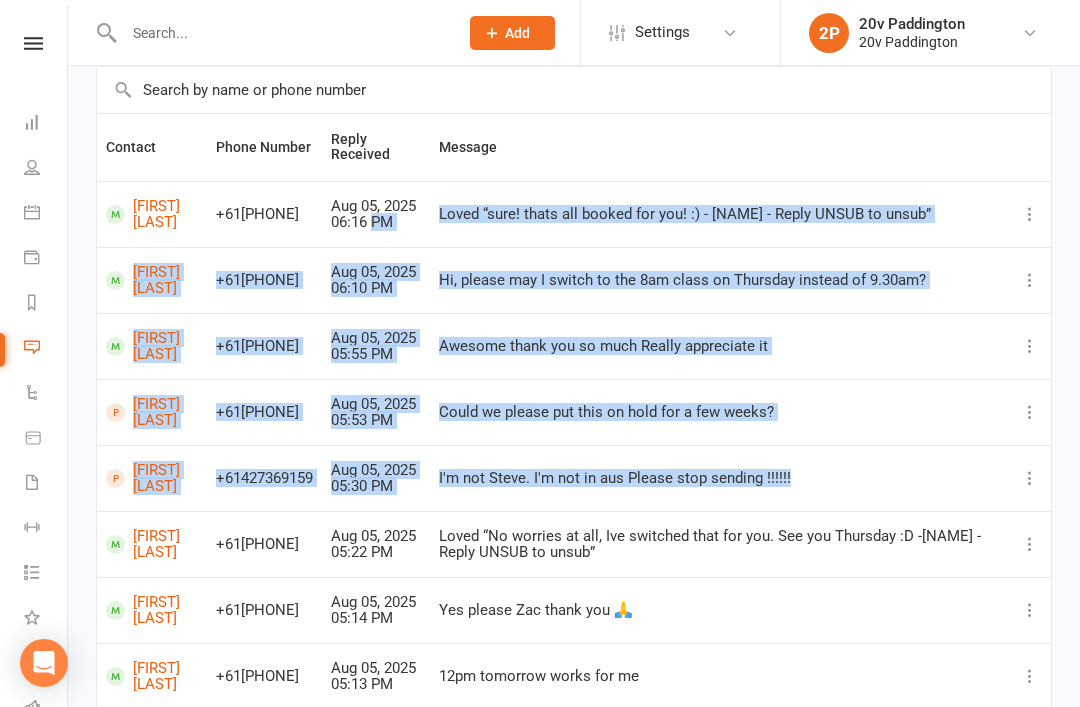 click at bounding box center [574, 90] 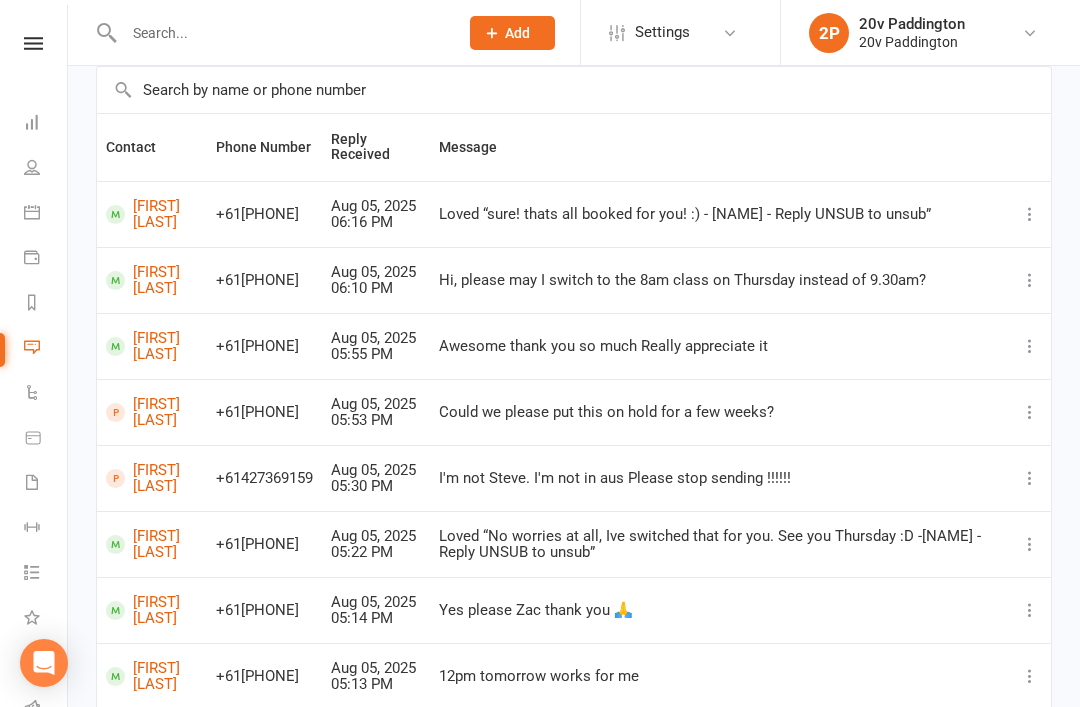 click on "All statuses Read only Unread only Navigate forward to interact with the calendar and select a date. Press the question mark key to get the keyboard shortcuts for changing dates. Navigate forward to interact with the calendar and select a date. Press the question mark key to get the keyboard shortcuts for changing dates. Mark all as read Contact Phone Number Reply Received Message   [FIRST] [LAST] +61[PHONE] Aug 05, 2025   06:16 PM Loved “sure! thats all booked for you! :) - [NAME] - Reply UNSUB to unsub”   [FIRST] [LAST] +61[PHONE] Aug 05, 2025   06:10 PM Hi, please may I switch to the 8am class on Thursday instead of 9.30am?   [FIRST] [LAST] +61[PHONE] Aug 05, 2025   05:55 PM Awesome thank you so much
Really appreciate it    [FIRST] [LAST] +61[PHONE] Aug 05, 2025   05:53 PM Could we please put this on hold for a few weeks?    [FIRST] [LAST] +61[PHONE] Aug 05, 2025   05:30 PM I'm not [NAME].
I'm not in aus
Please stop sending !!!!!!   [FIRST] [LAST] +61[PHONE] Aug 05, 2025   05:22 PM   [FIRST] [LAST] +61[PHONE]" at bounding box center [574, 484] 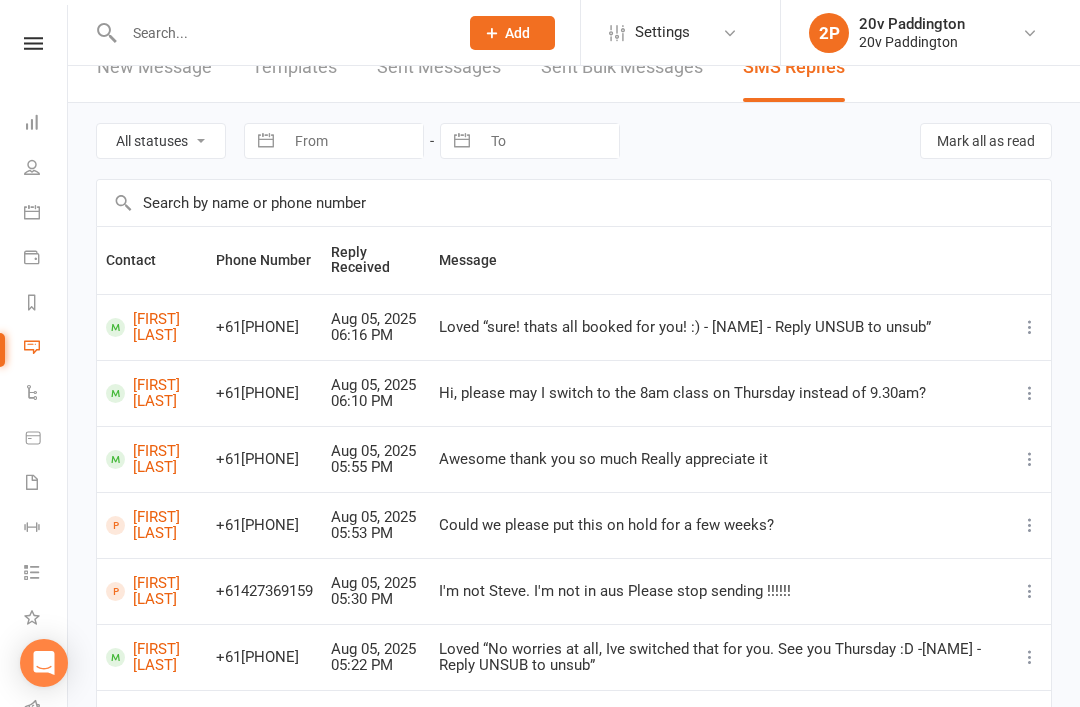 scroll, scrollTop: 0, scrollLeft: 0, axis: both 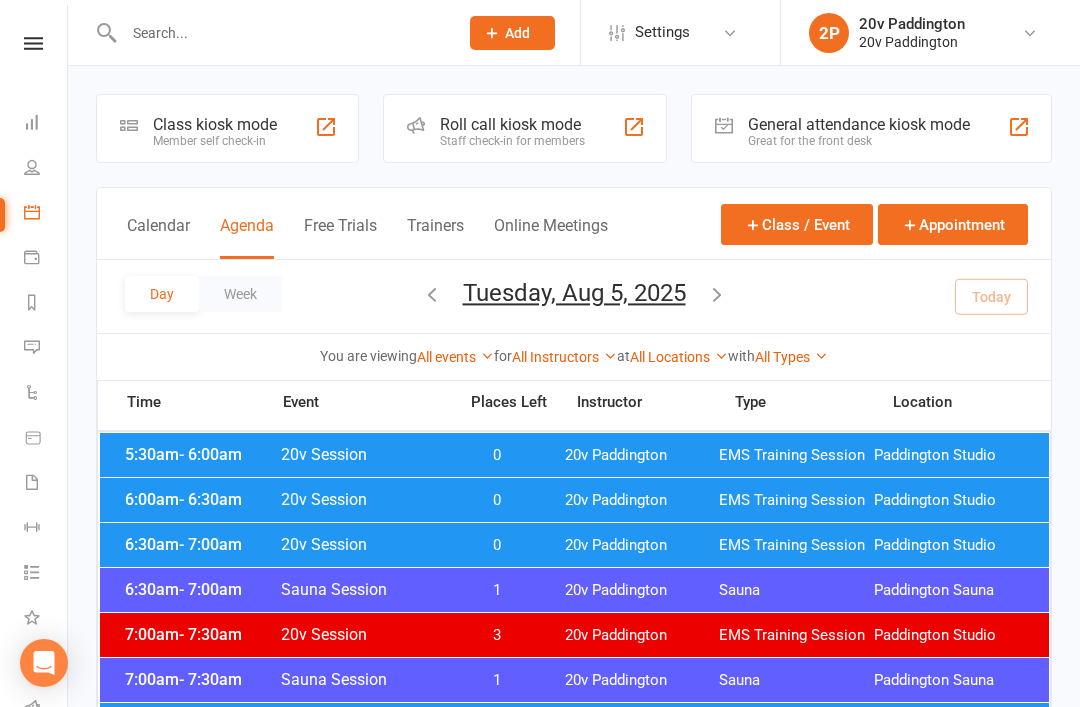 click on "Tuesday, Aug 5, 2025
August 2025
Sun Mon Tue Wed Thu Fri Sat
27
28
29
30
31
01
02
03
04
05
06
07
08
09
10
11
12
13
14
15
16
17
18
19
20
21
22
23
24
25
26
27
28
29
30
31 01" at bounding box center [574, 296] 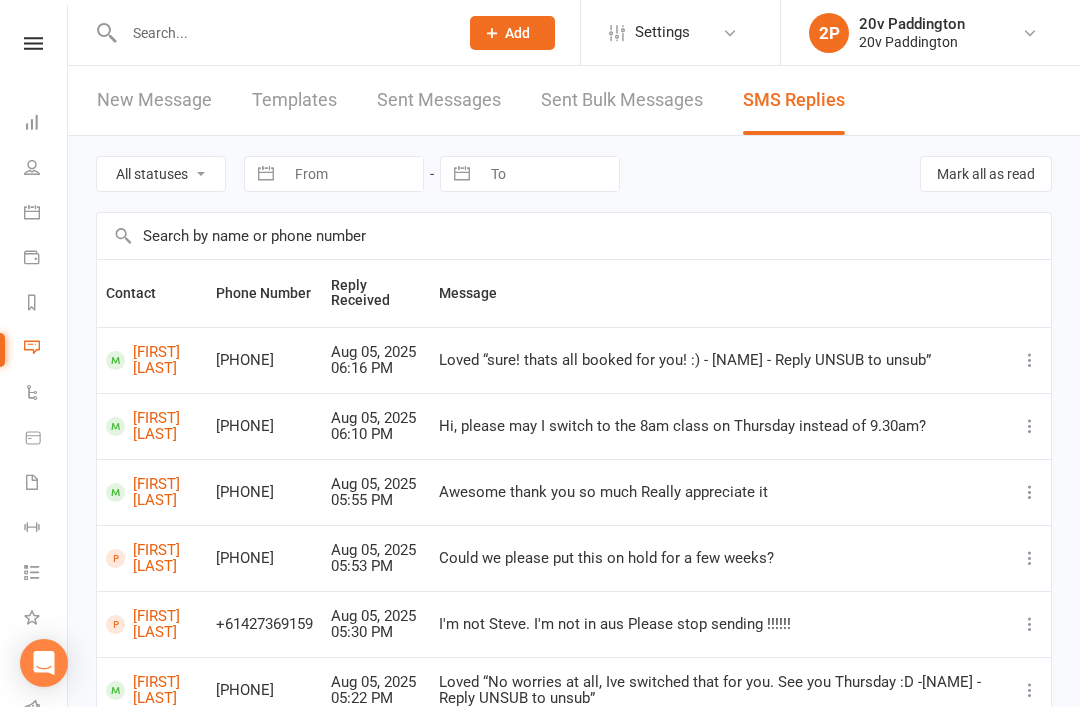 scroll, scrollTop: 0, scrollLeft: 0, axis: both 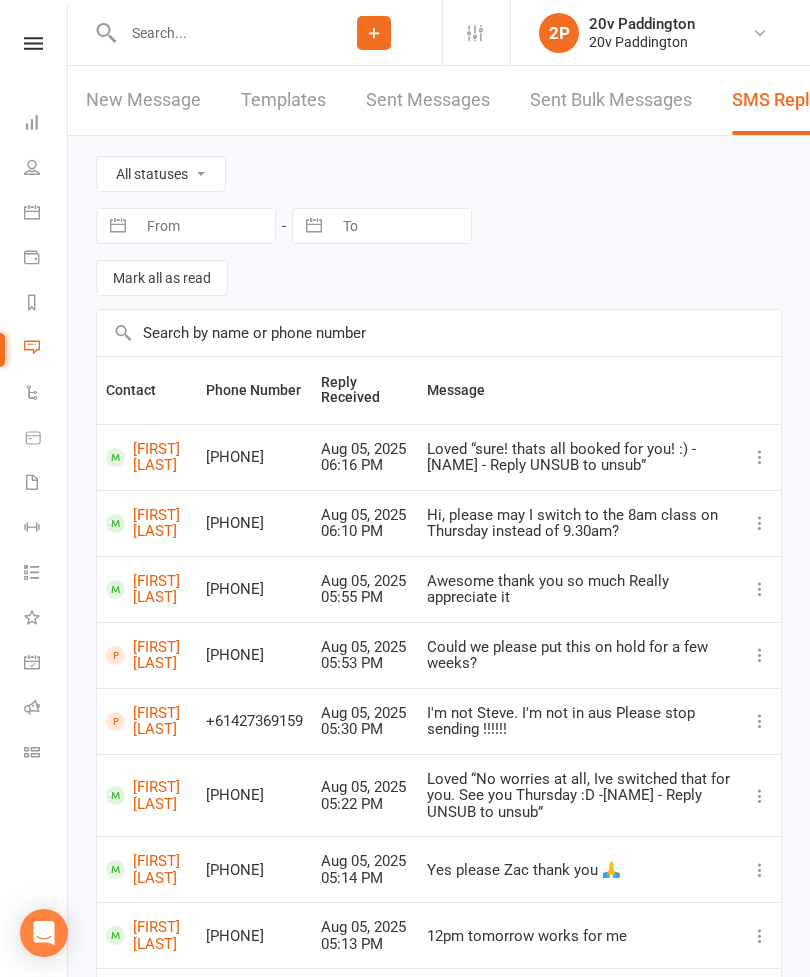click at bounding box center [32, 347] 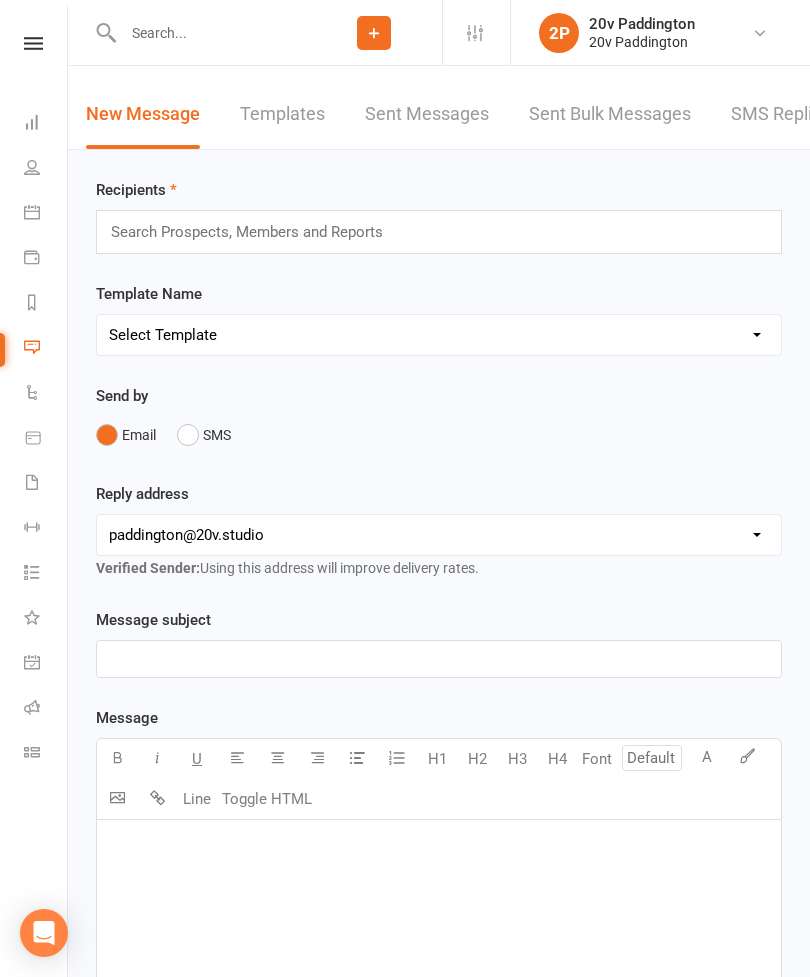 click on "SMS Replies" at bounding box center [781, 114] 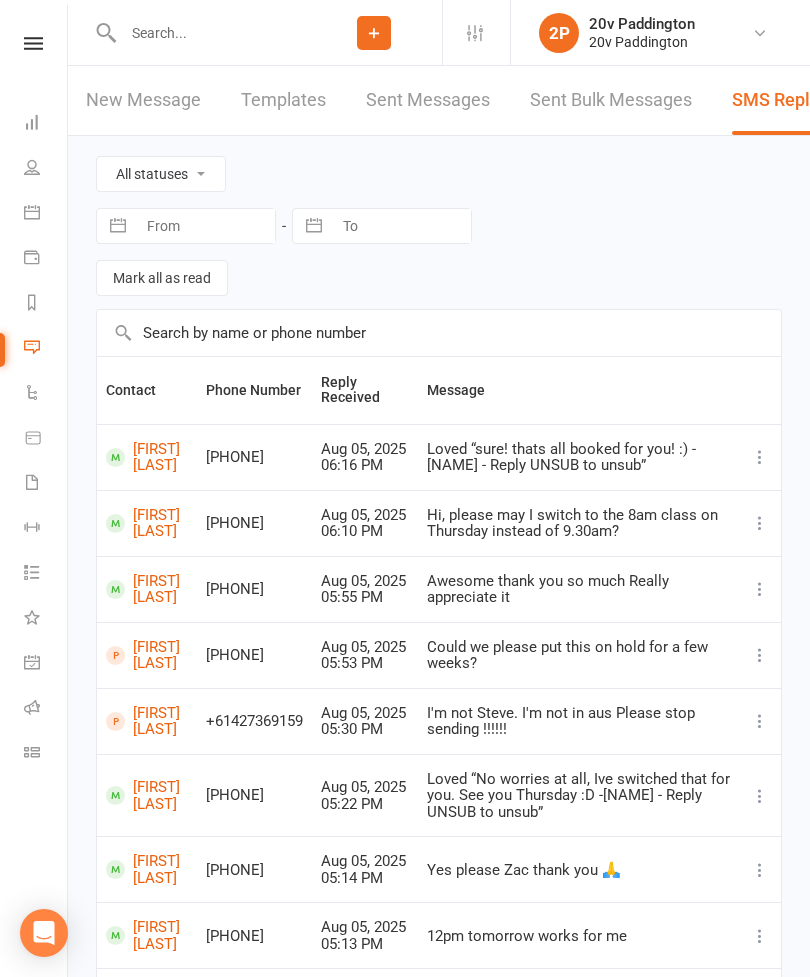 click on "Payments" at bounding box center (46, 259) 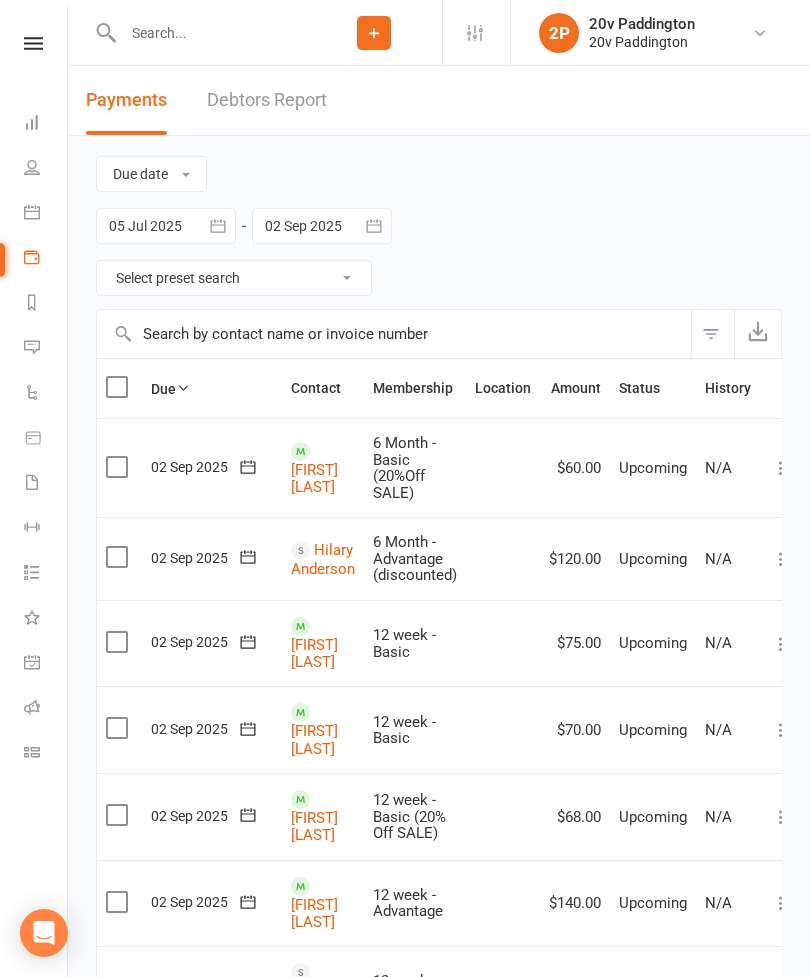click on "Calendar" at bounding box center [46, 214] 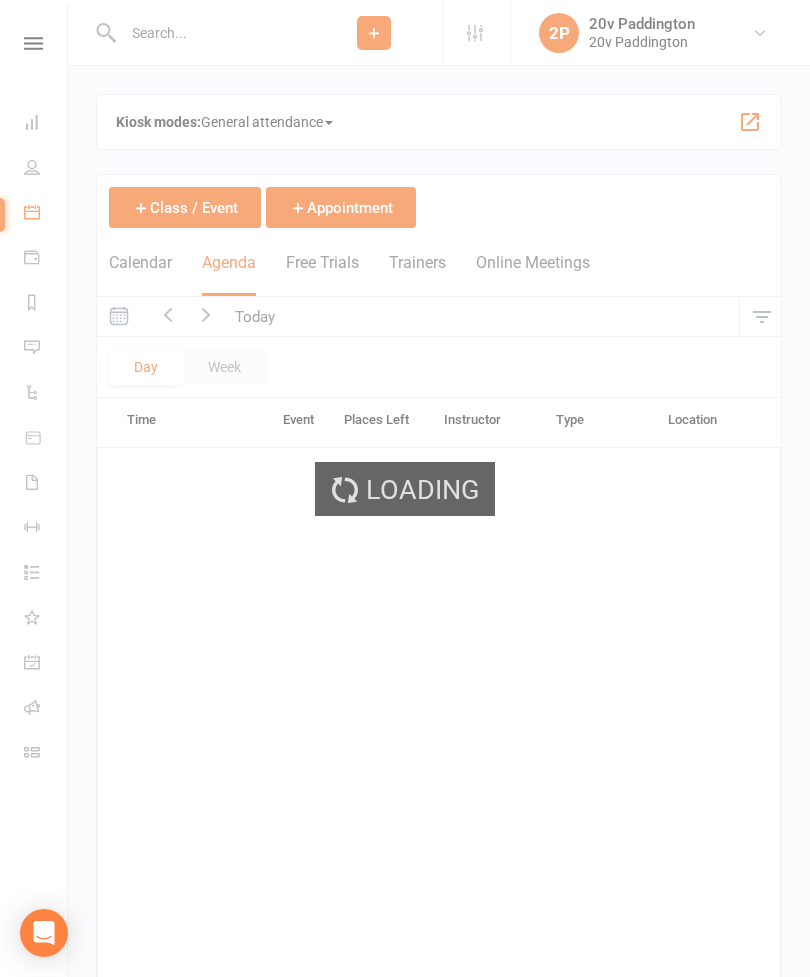 click on "Loading" at bounding box center [405, 488] 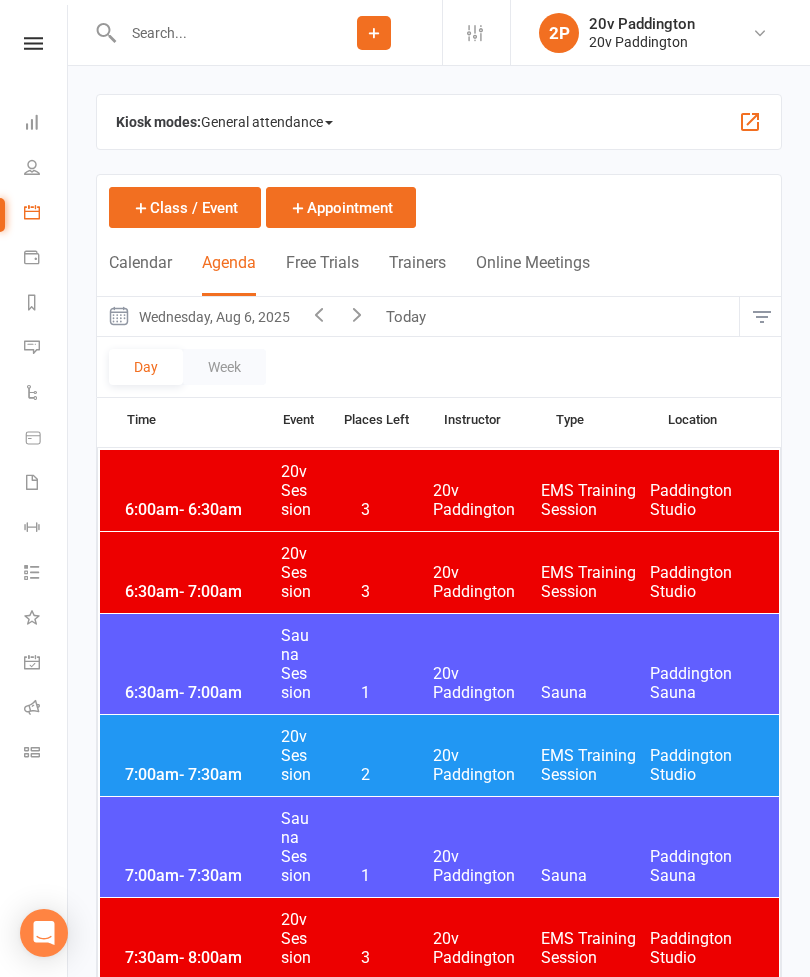 click on "Wednesday, Aug 6, 2025" at bounding box center (198, 316) 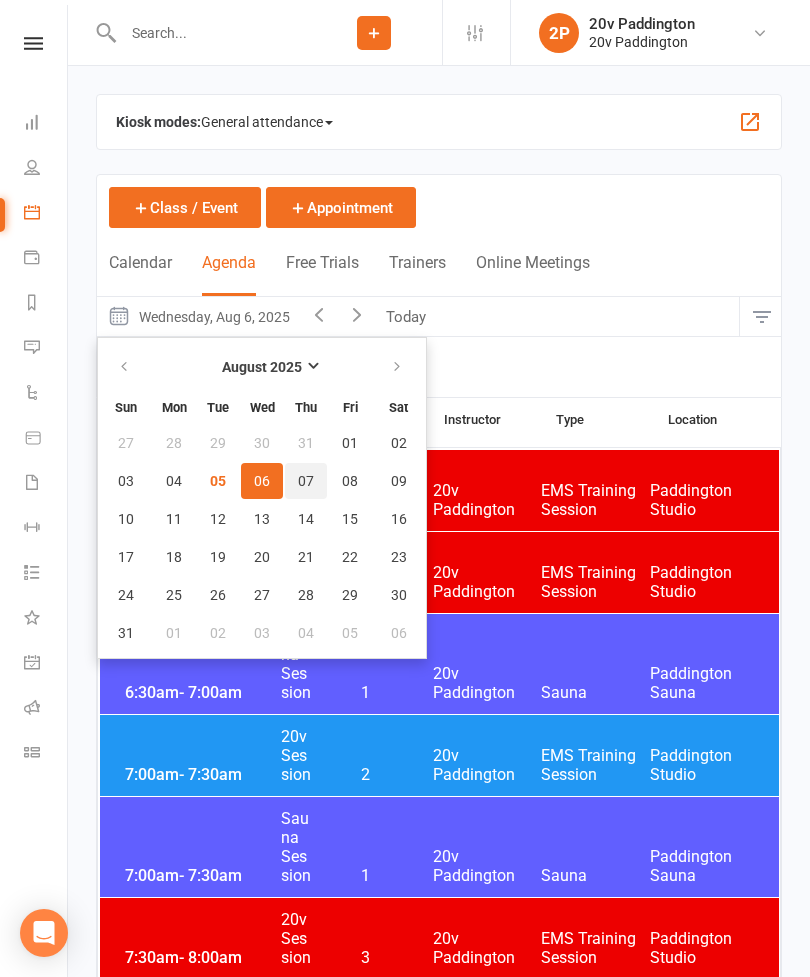 click on "07" at bounding box center (306, 481) 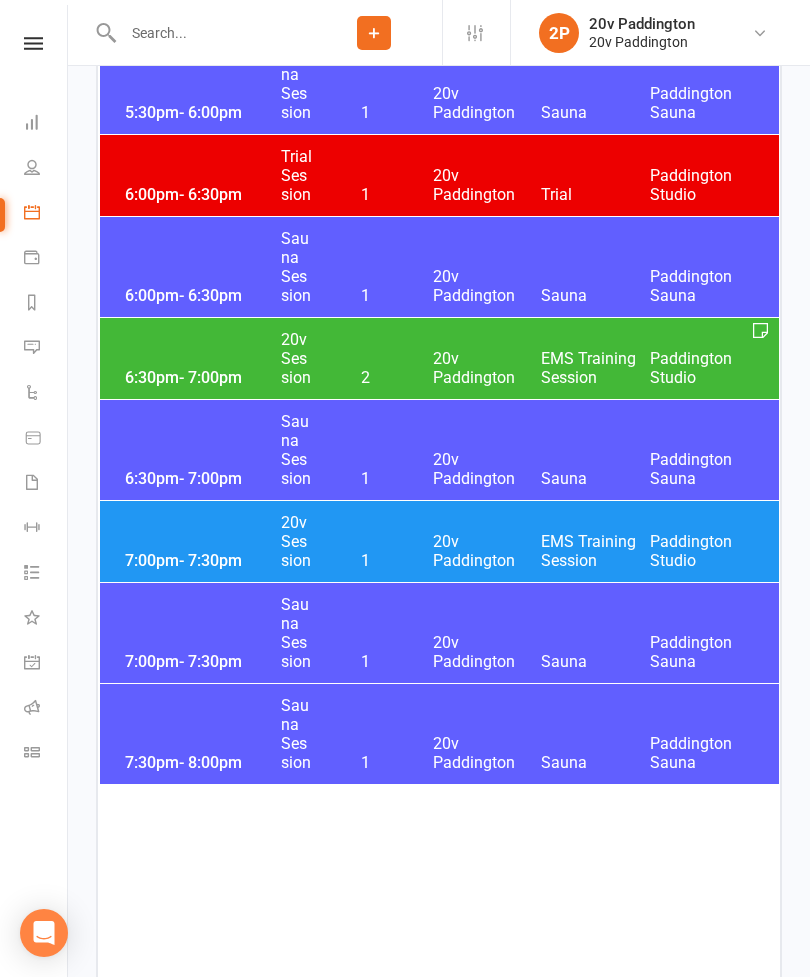 scroll, scrollTop: 4110, scrollLeft: 0, axis: vertical 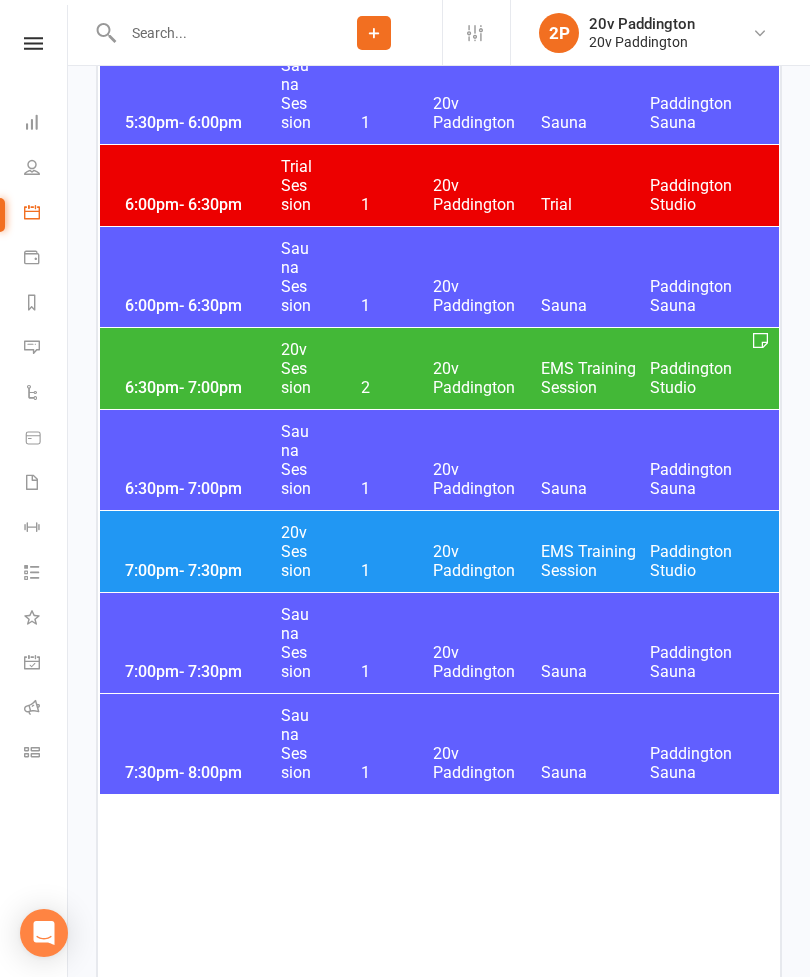 click on "EMS Training Session" at bounding box center [595, 378] 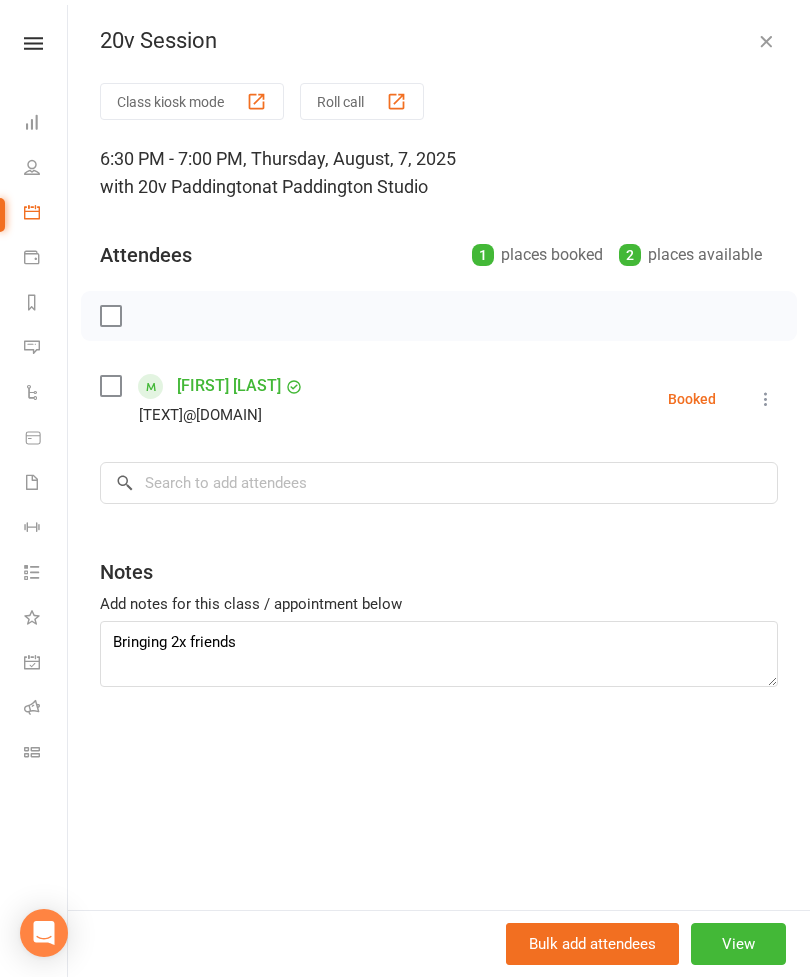 click at bounding box center (766, 41) 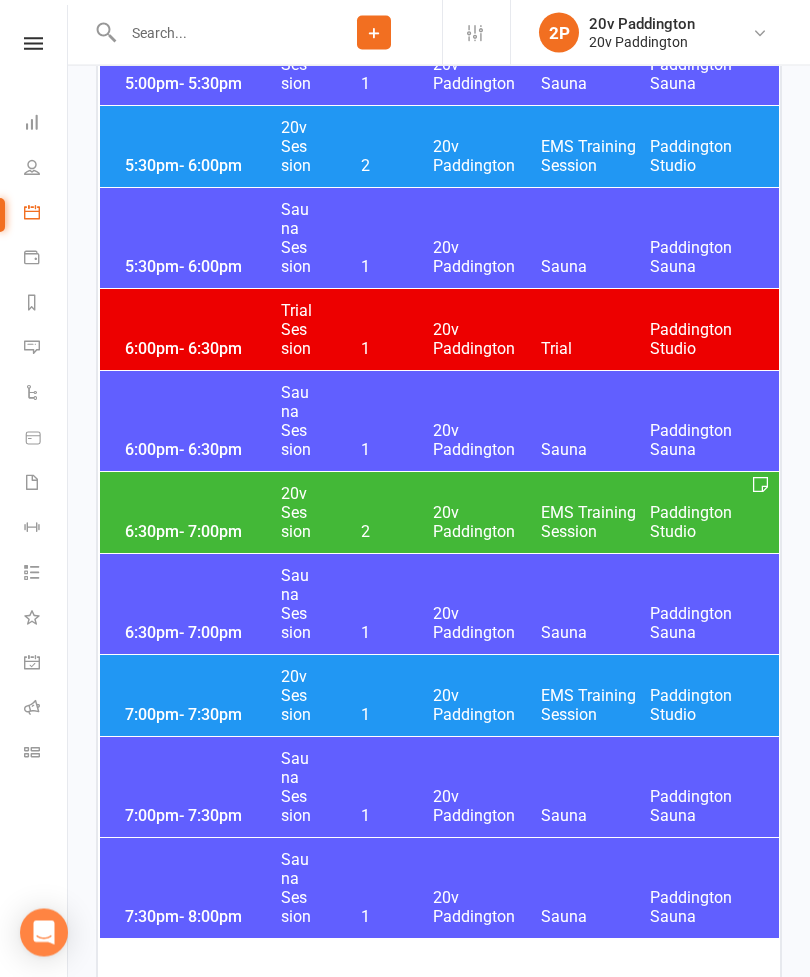 click on "20v Paddington" at bounding box center [487, 523] 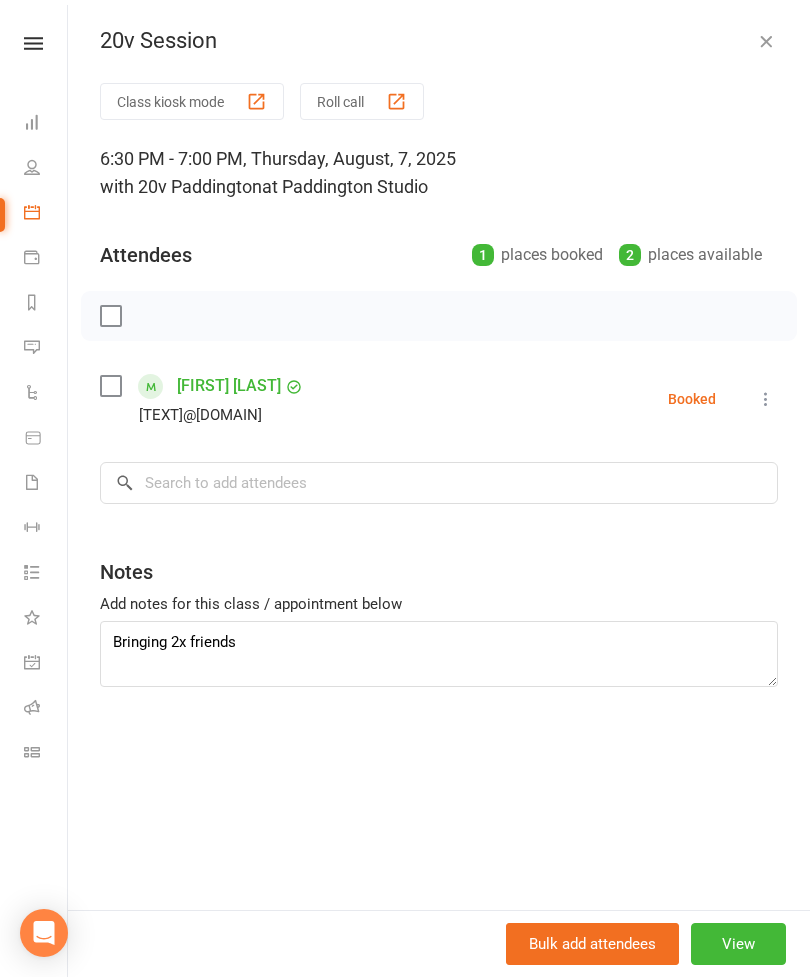 click at bounding box center [766, 41] 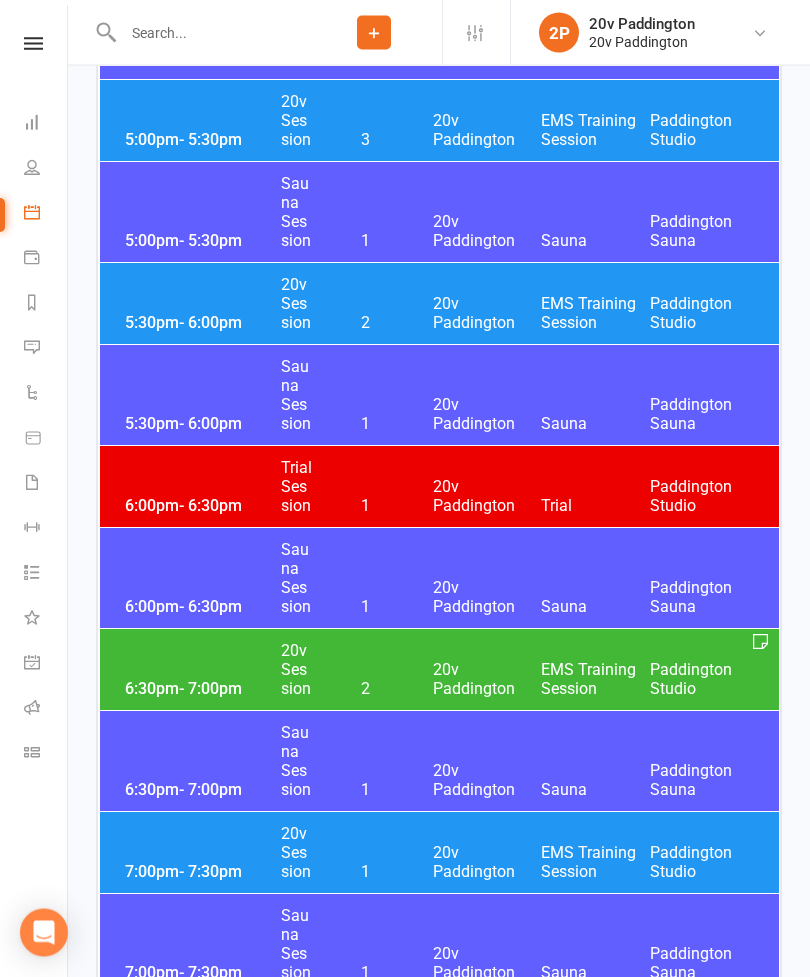scroll, scrollTop: 3785, scrollLeft: 0, axis: vertical 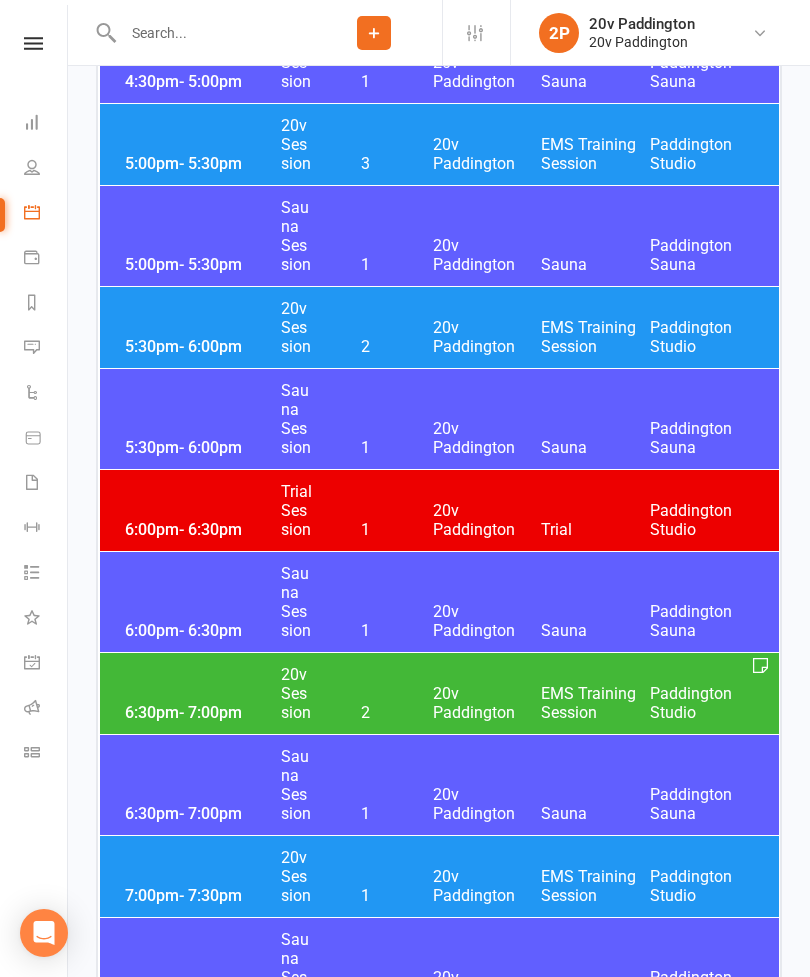 click on "20v Paddington" at bounding box center [487, 337] 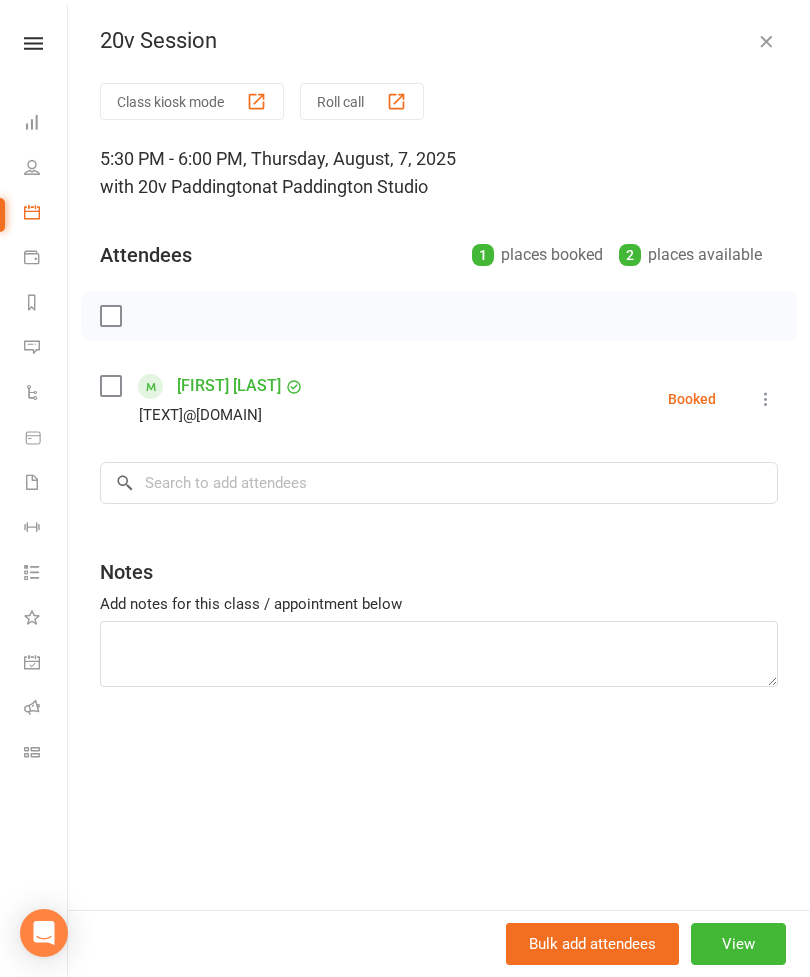click at bounding box center [766, 41] 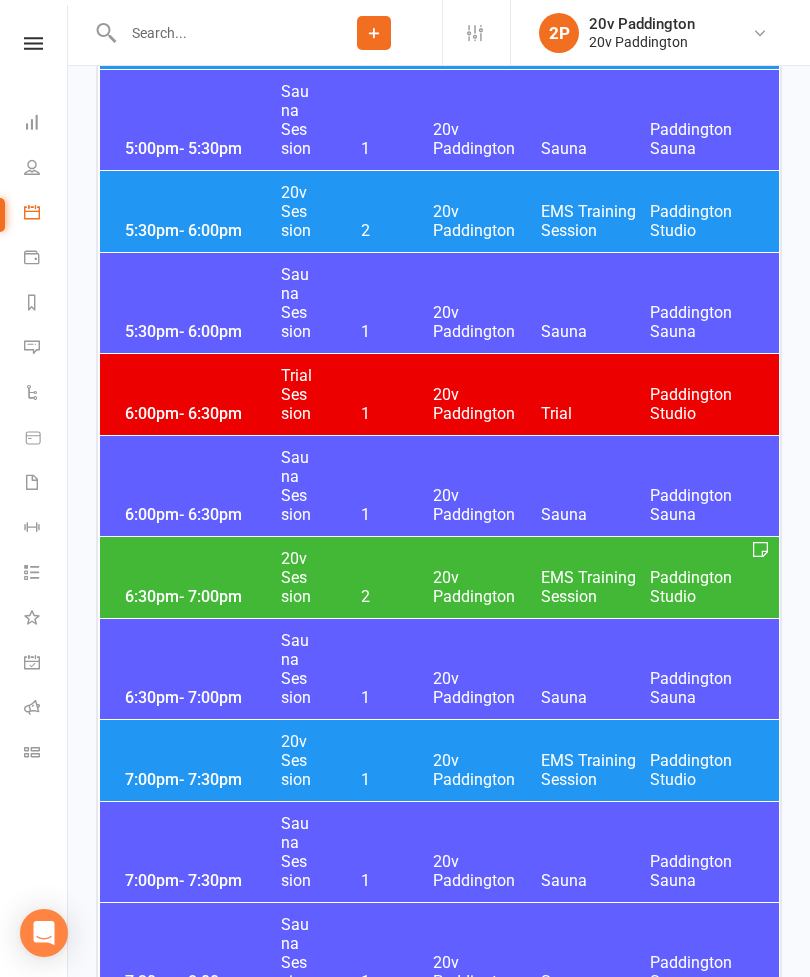 scroll, scrollTop: 3909, scrollLeft: 0, axis: vertical 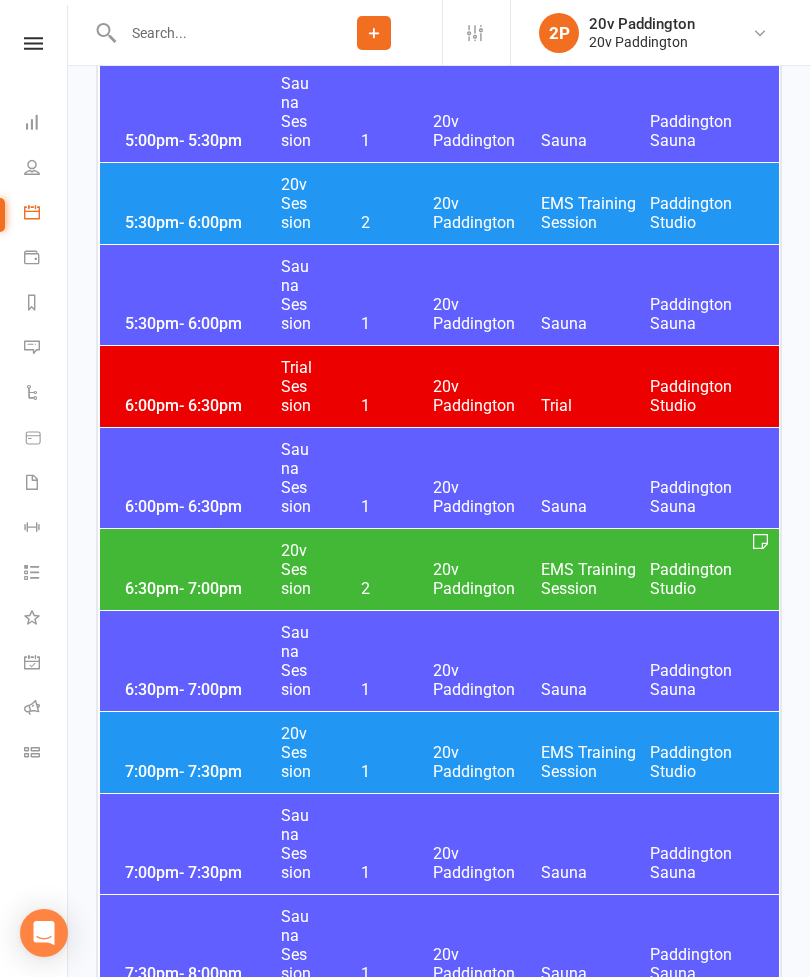 click on "6:30pm  - 7:00pm 20v Session 2 20v Paddington EMS Training Session Paddington Studio" at bounding box center [439, 569] 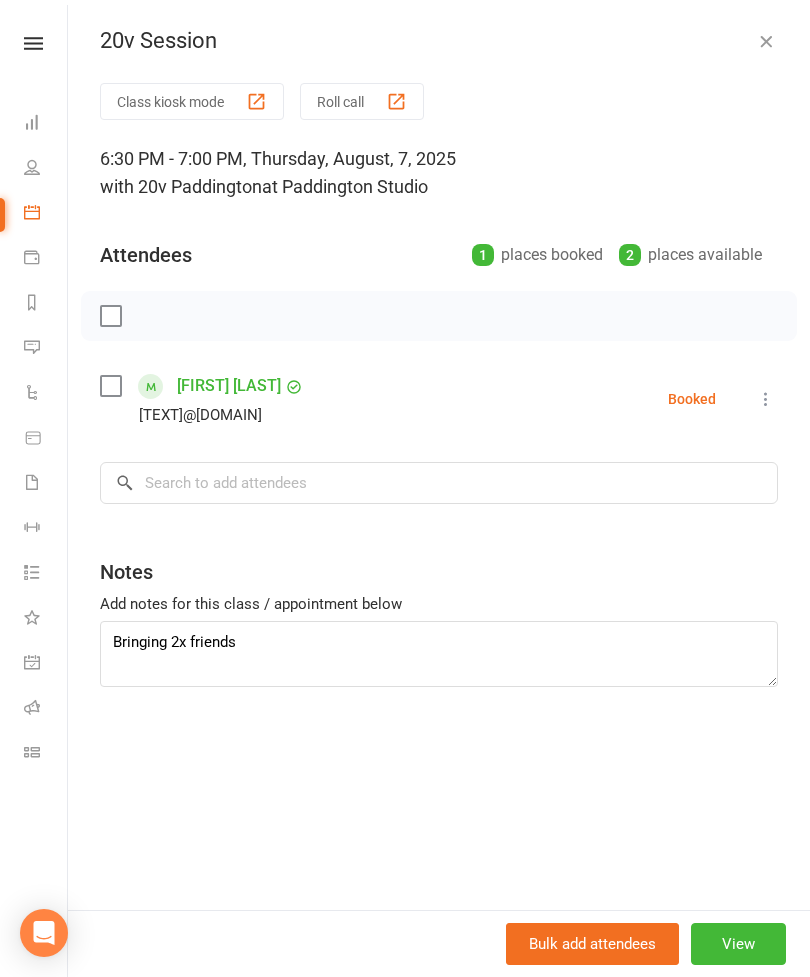 click at bounding box center [766, 41] 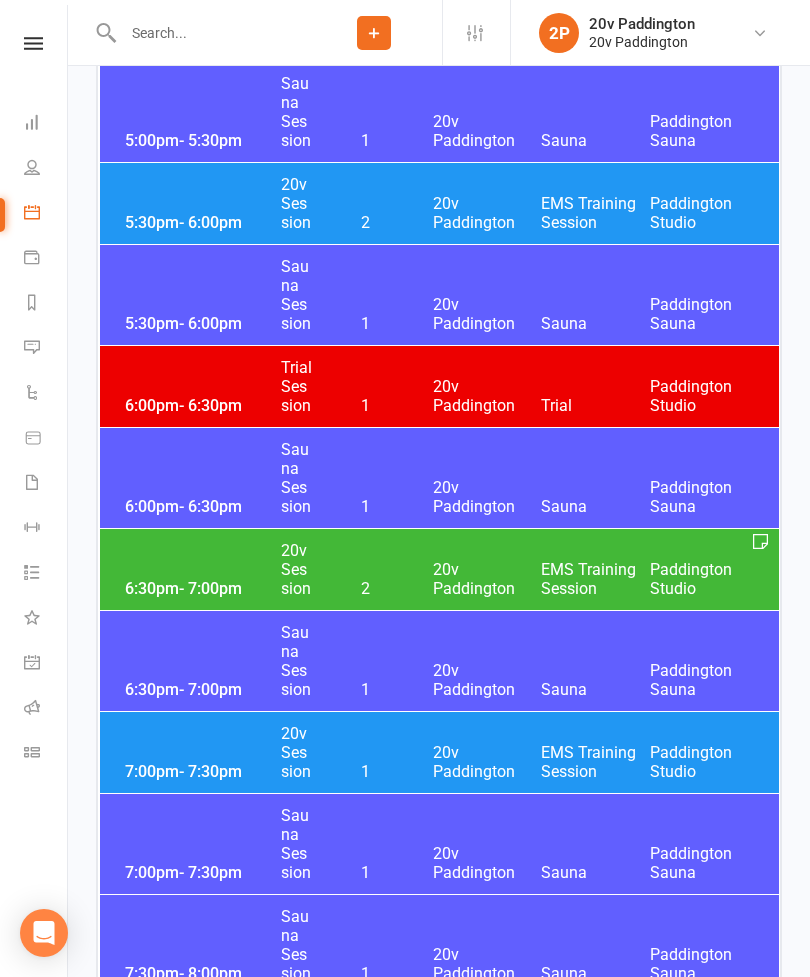 click on "6:30pm  - 7:00pm 20v Session 2 20v Paddington EMS Training Session Paddington Studio" at bounding box center (439, 569) 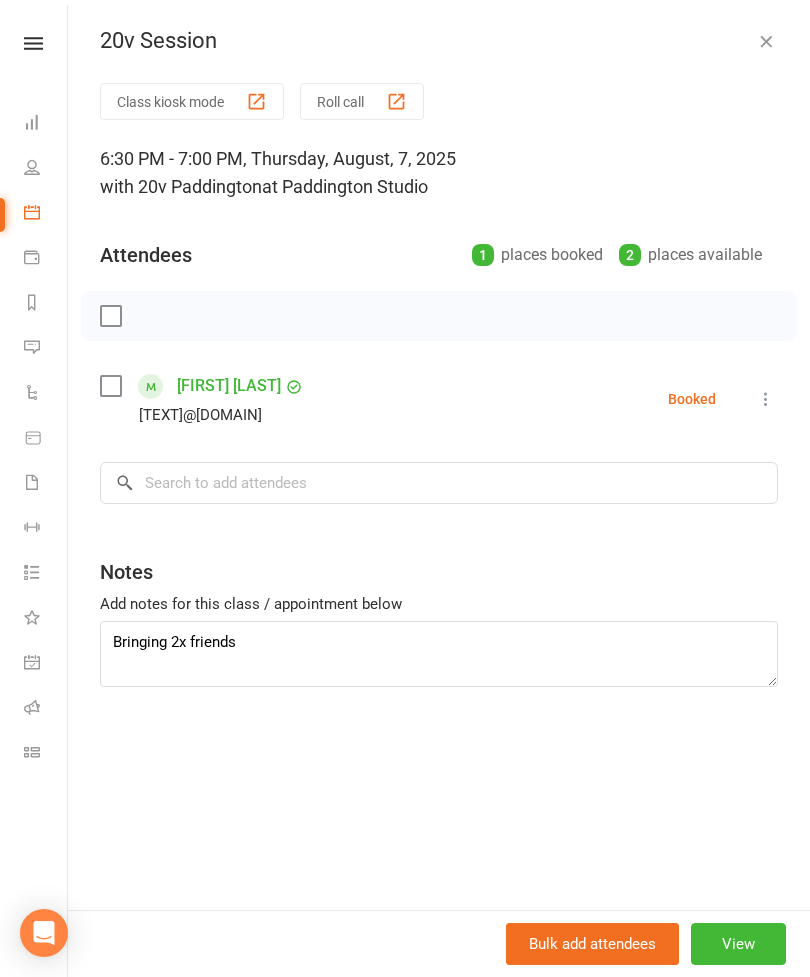click at bounding box center [766, 41] 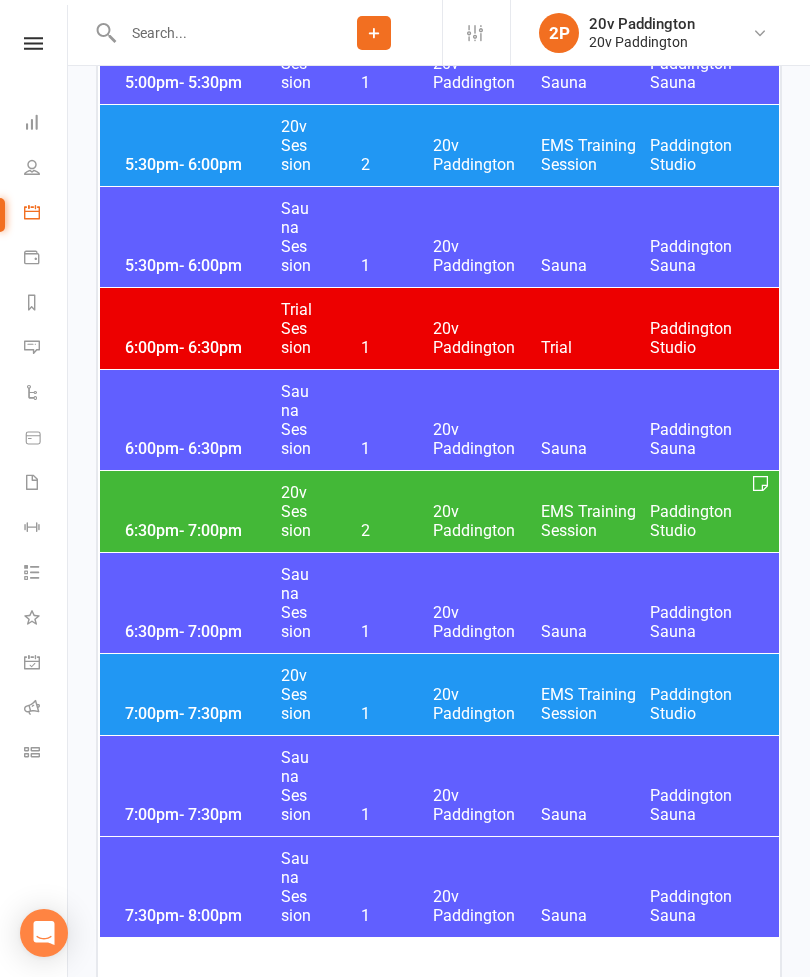 scroll, scrollTop: 4032, scrollLeft: 0, axis: vertical 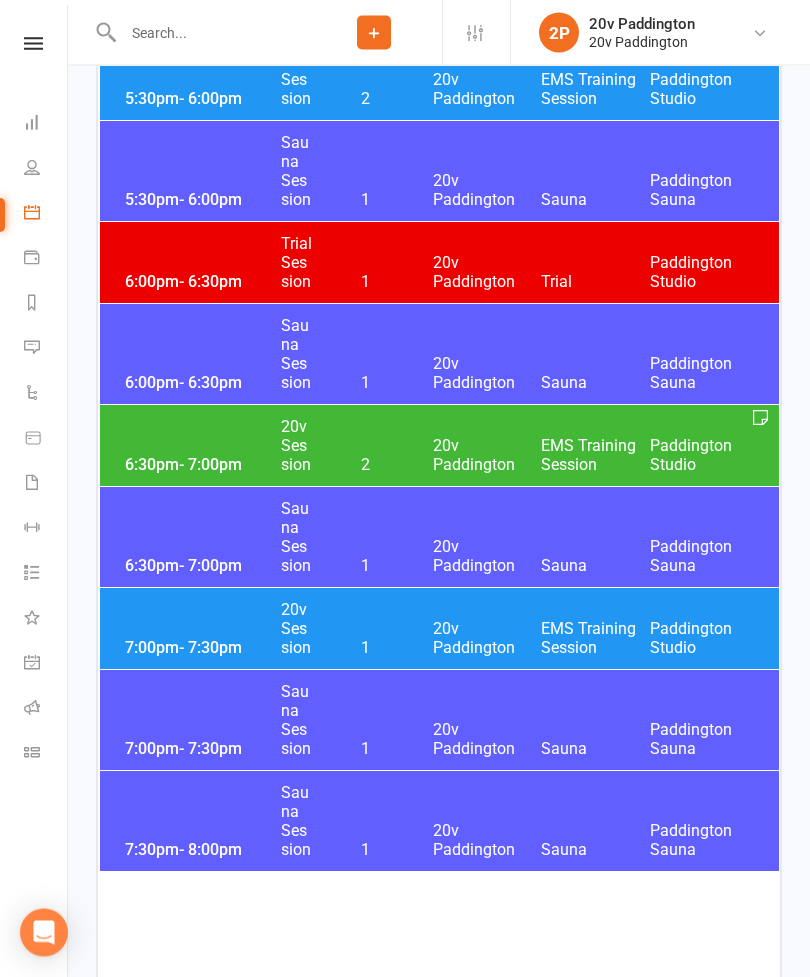 click on "7:00pm  - 7:30pm 20v Session 1 20v Paddington EMS Training Session Paddington Studio" at bounding box center [439, 629] 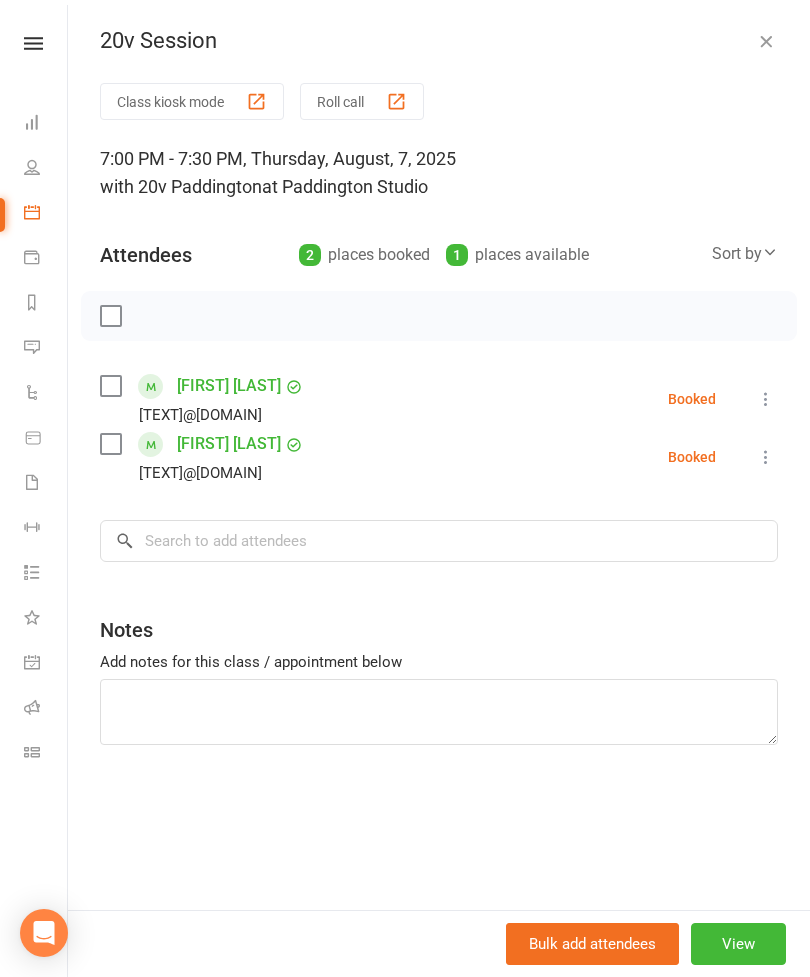 click at bounding box center [766, 41] 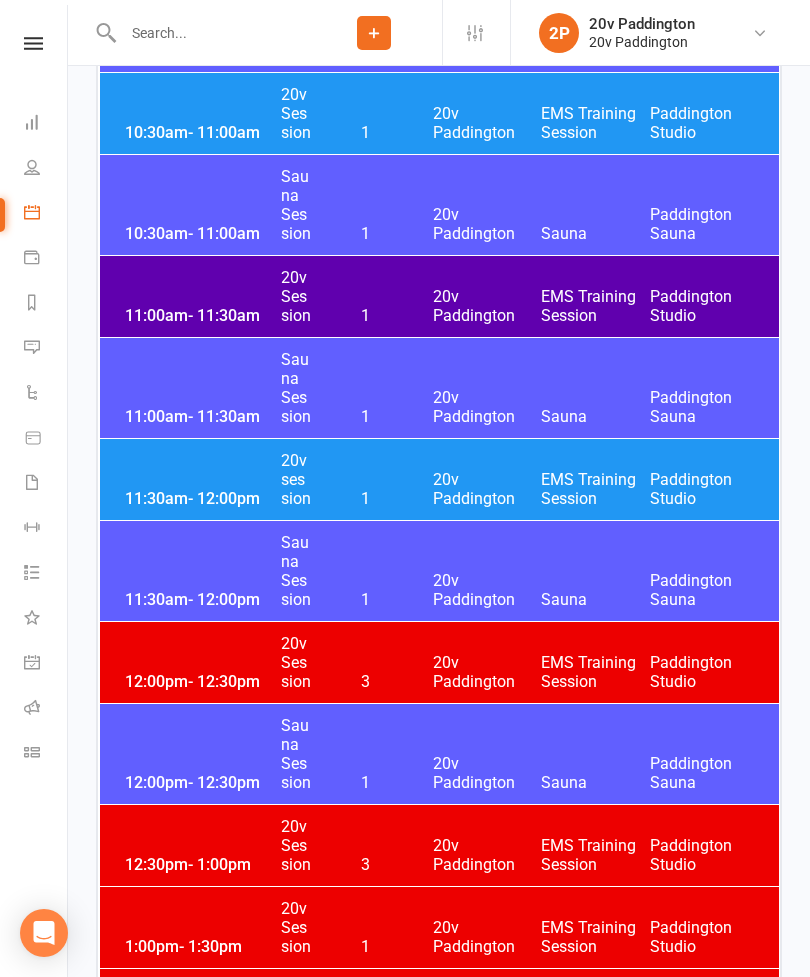 scroll, scrollTop: 1946, scrollLeft: 0, axis: vertical 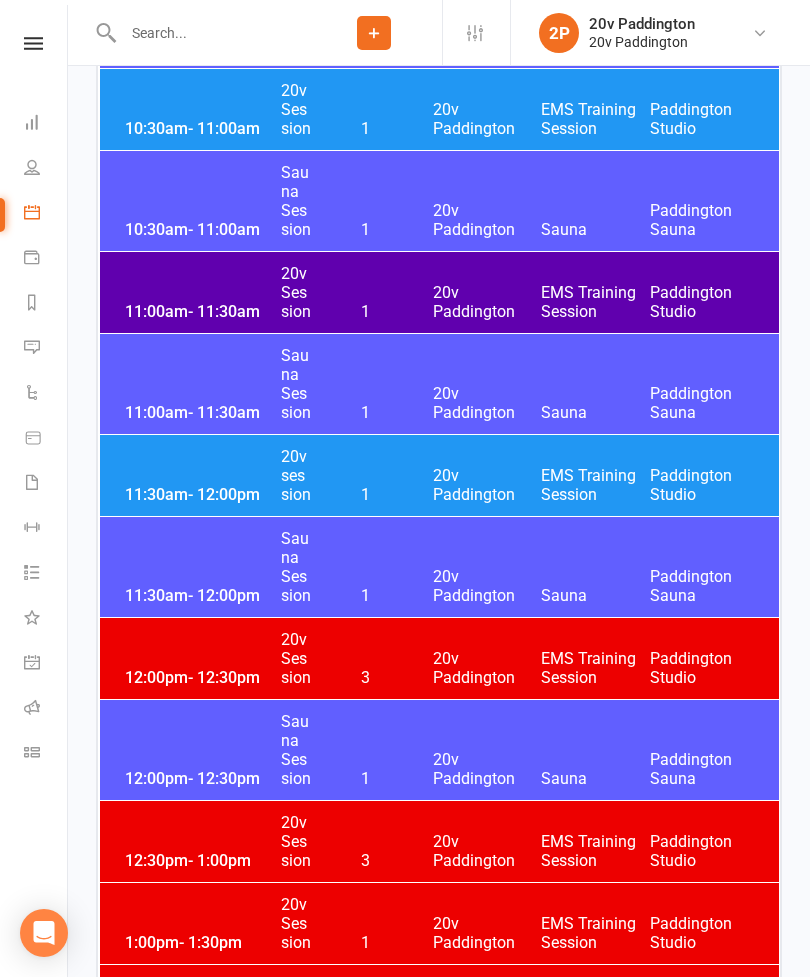 click on "20v Paddington" at bounding box center (487, 485) 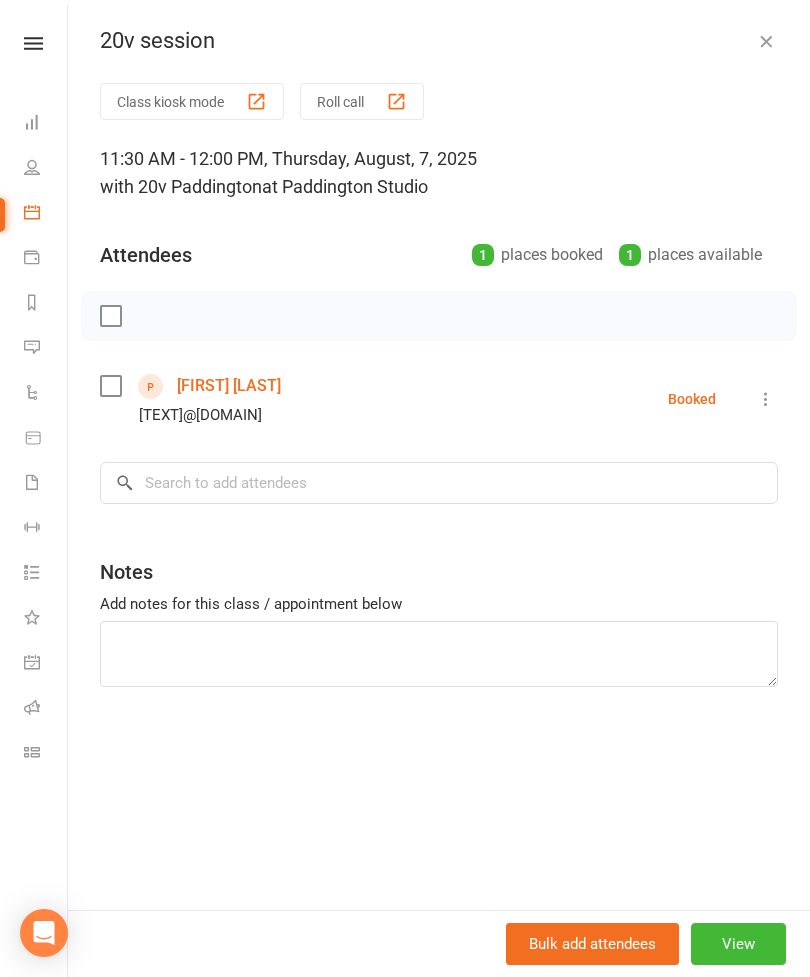 click on "View" at bounding box center (738, 944) 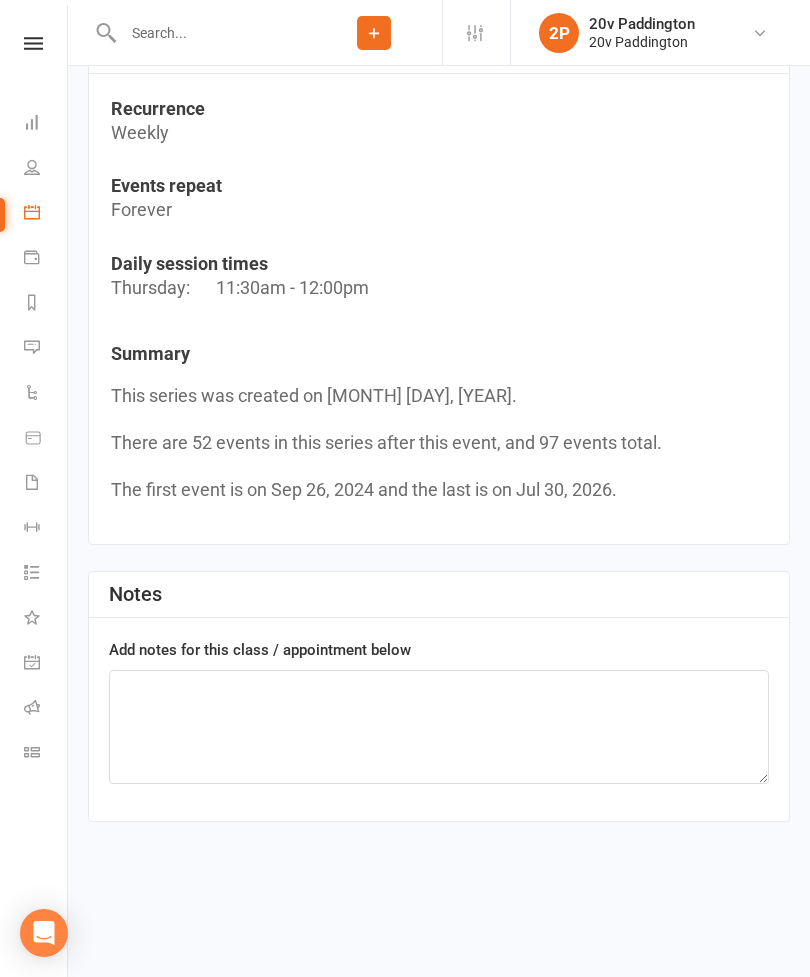 scroll, scrollTop: 0, scrollLeft: 0, axis: both 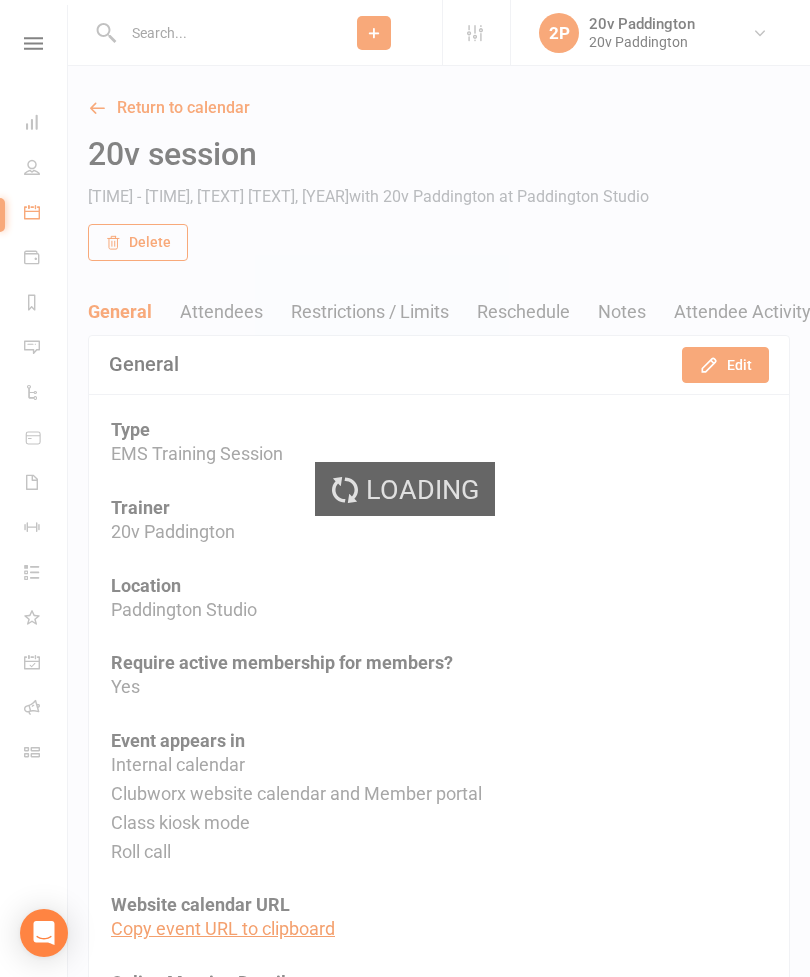 click on "Edit" at bounding box center (725, 365) 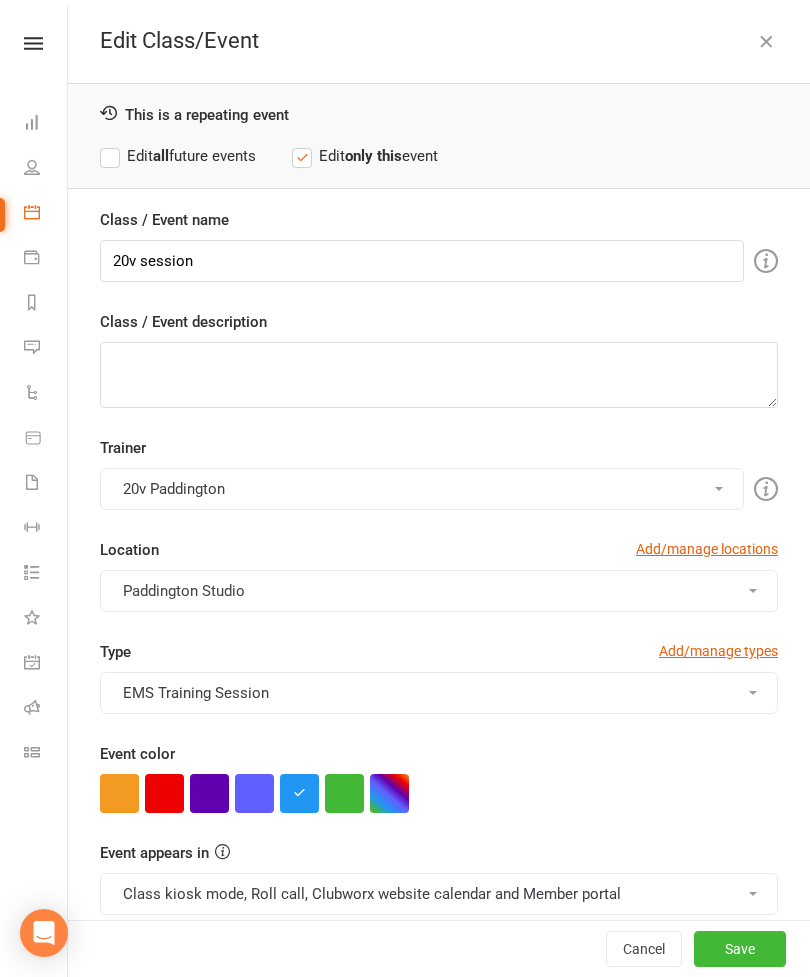 click at bounding box center (344, 793) 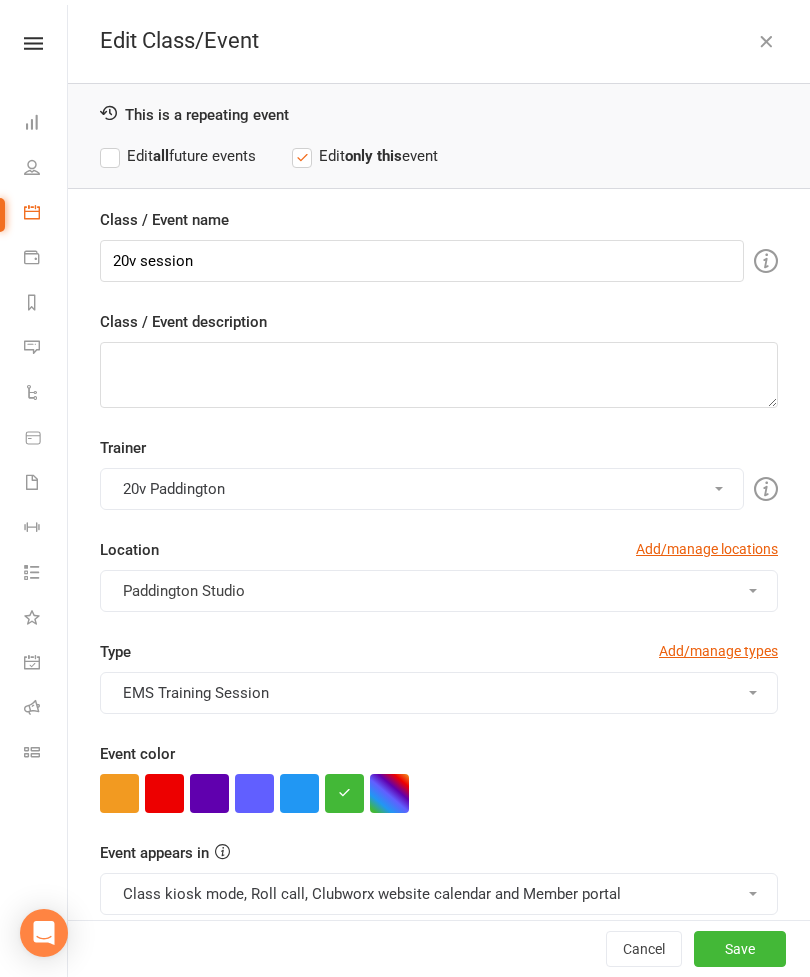 click on "Class kiosk mode, Roll call, Clubworx website calendar and Member portal" at bounding box center [439, 894] 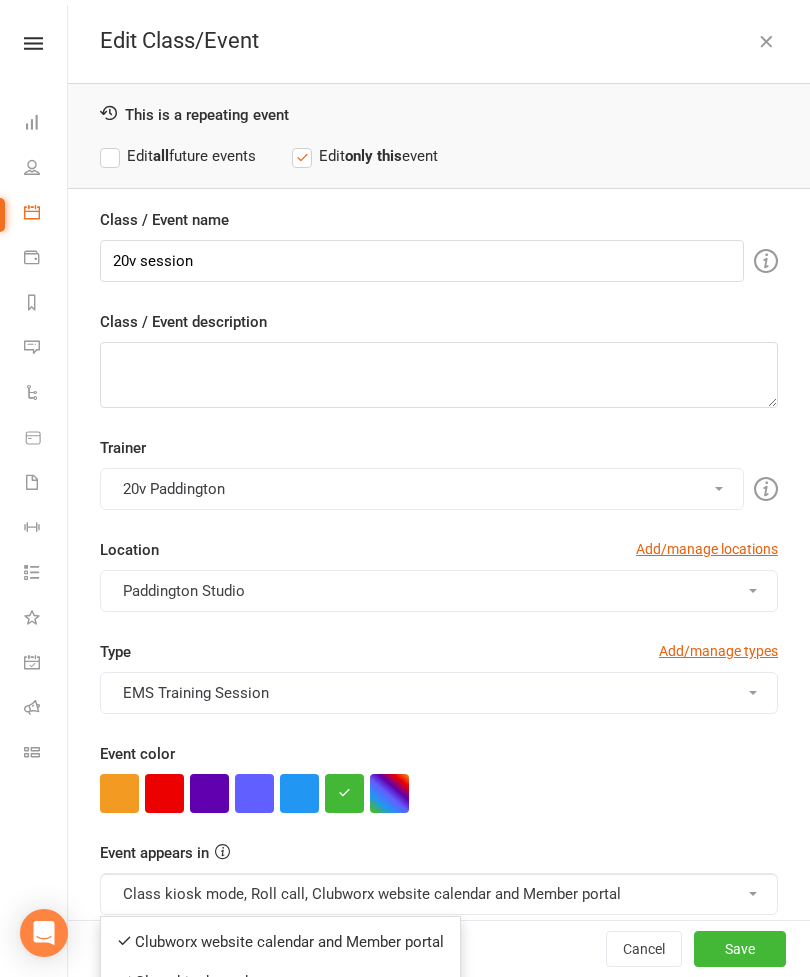 click on "Clubworx website calendar and Member portal" at bounding box center (280, 942) 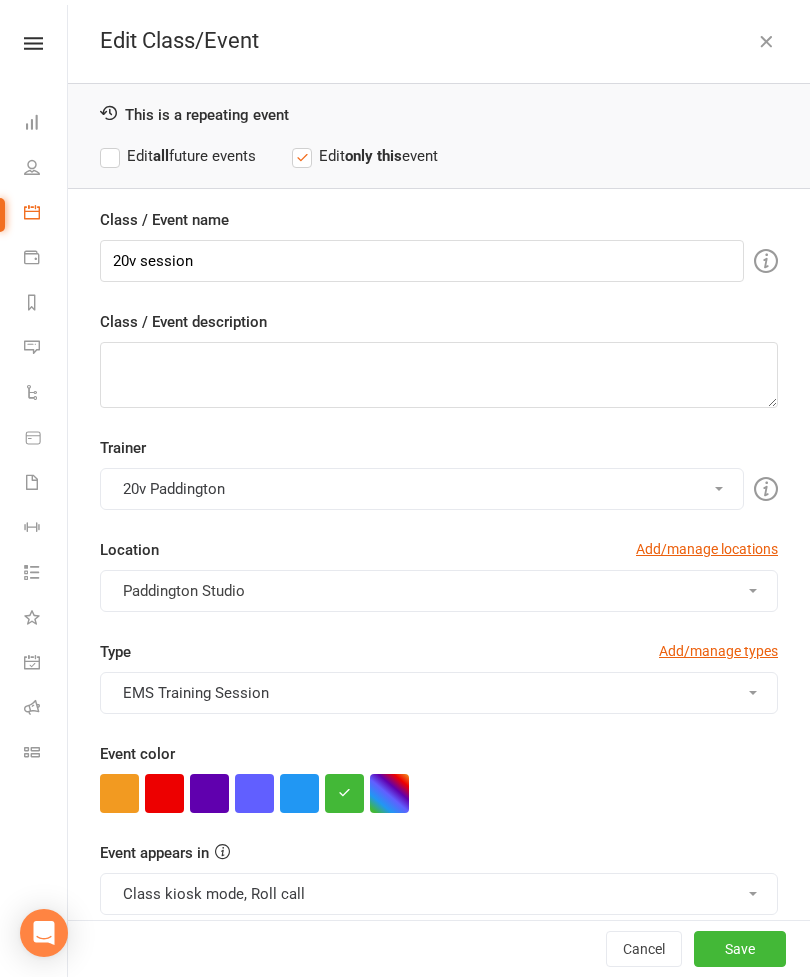 click on "Save" at bounding box center [740, 949] 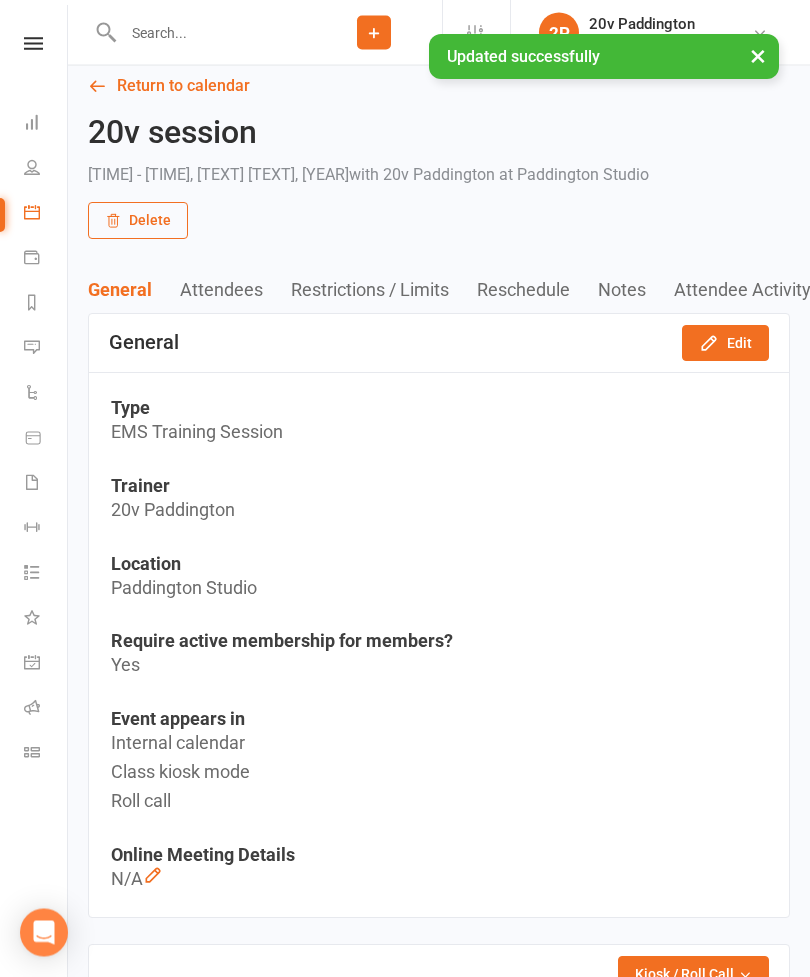 scroll, scrollTop: 22, scrollLeft: 0, axis: vertical 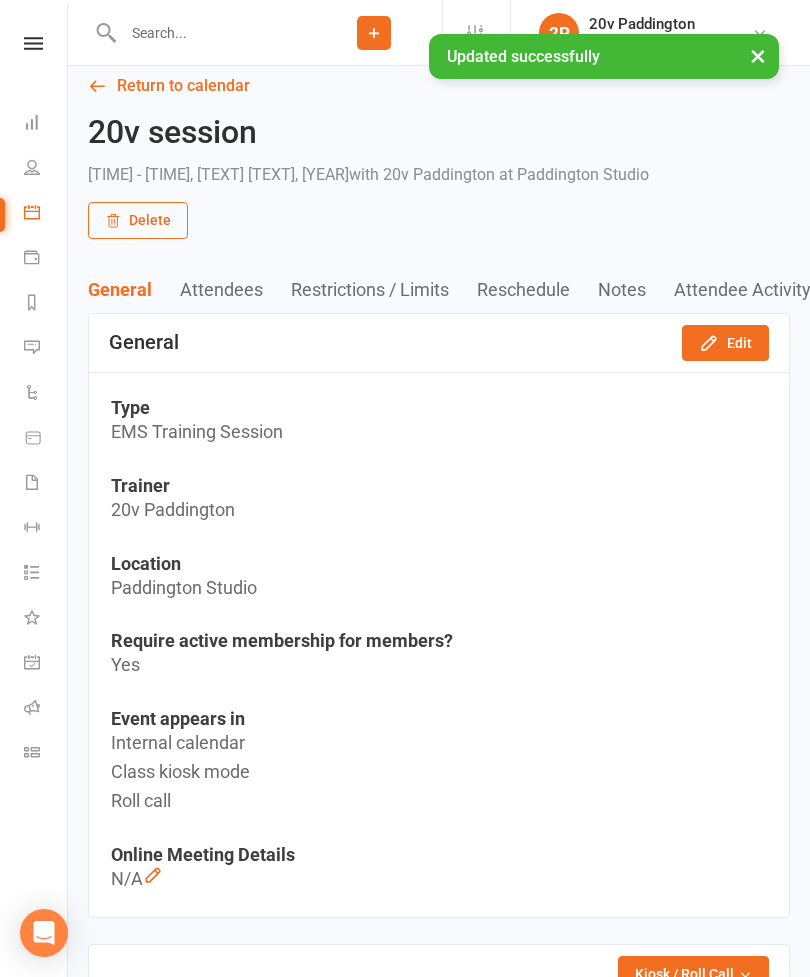 click on "Return to calendar" at bounding box center (439, 86) 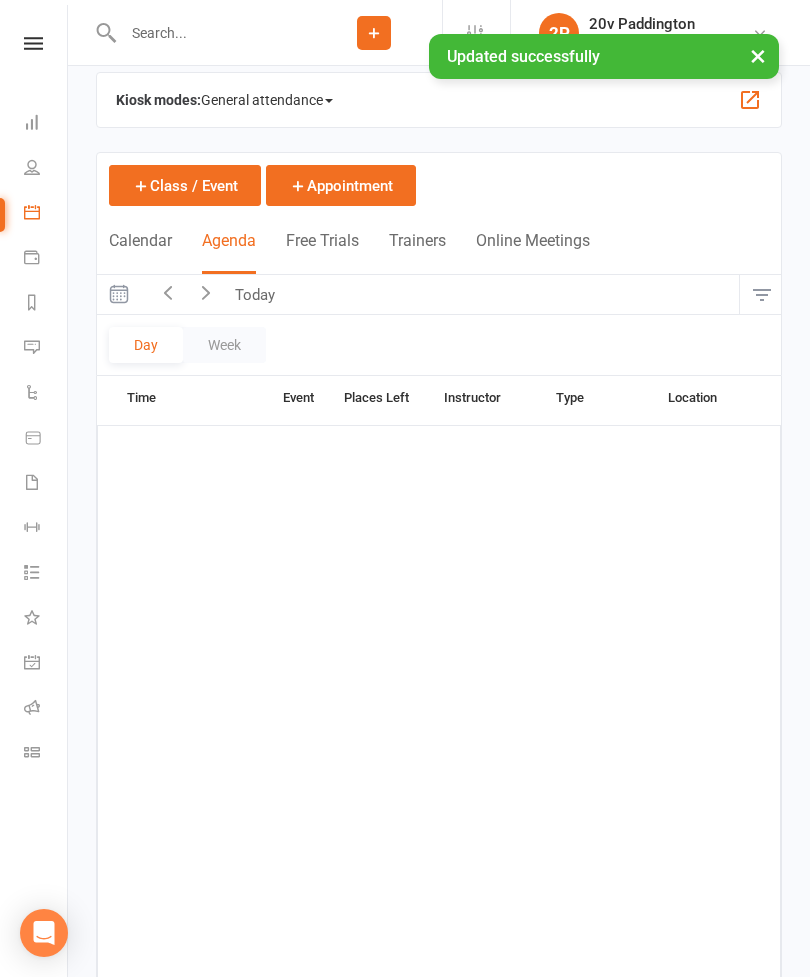 scroll, scrollTop: 0, scrollLeft: 0, axis: both 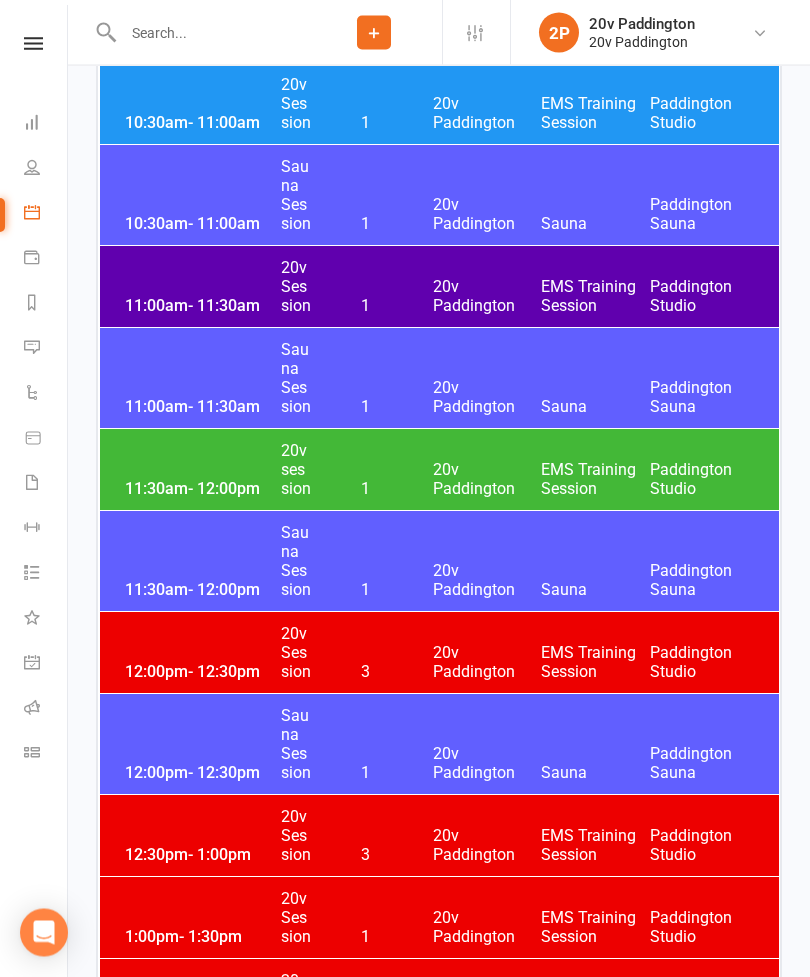 click on "11:00am  - 11:30am 20v Session 1 20v Paddington EMS Training Session Paddington Studio" at bounding box center [439, 287] 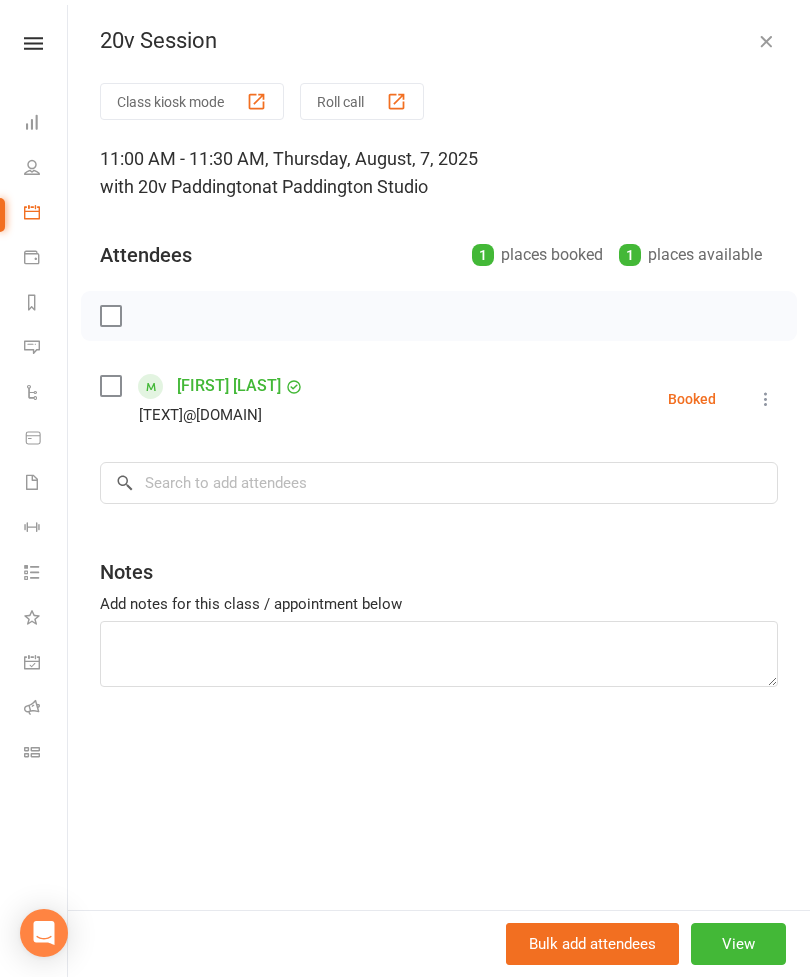 click at bounding box center (766, 41) 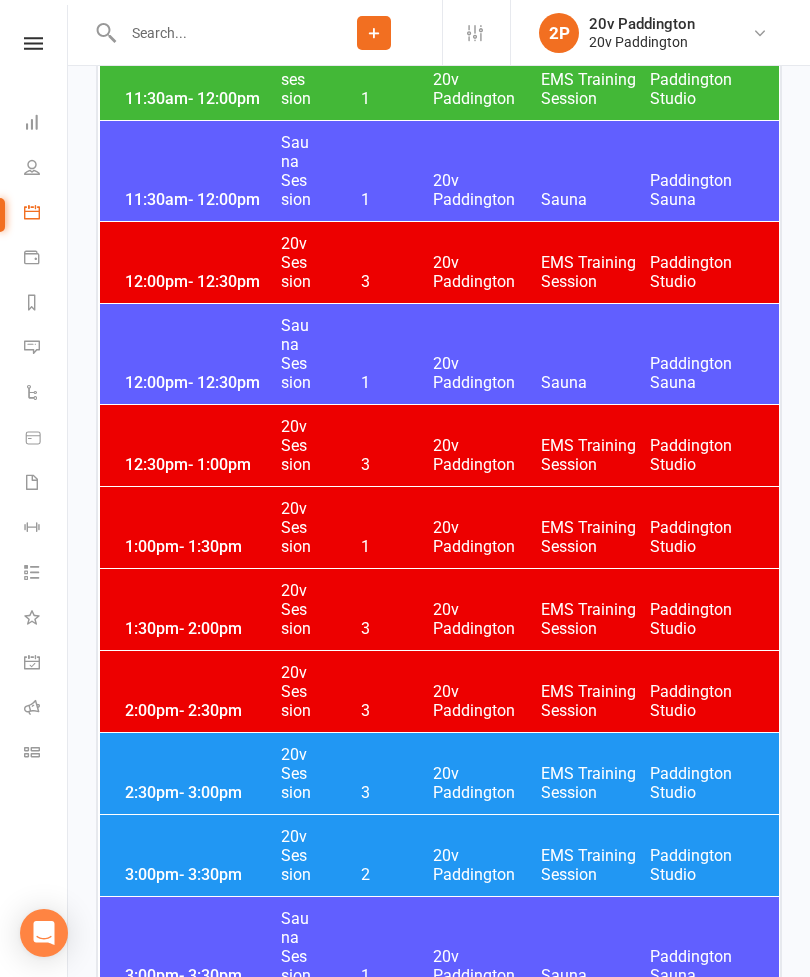 scroll, scrollTop: 2358, scrollLeft: 0, axis: vertical 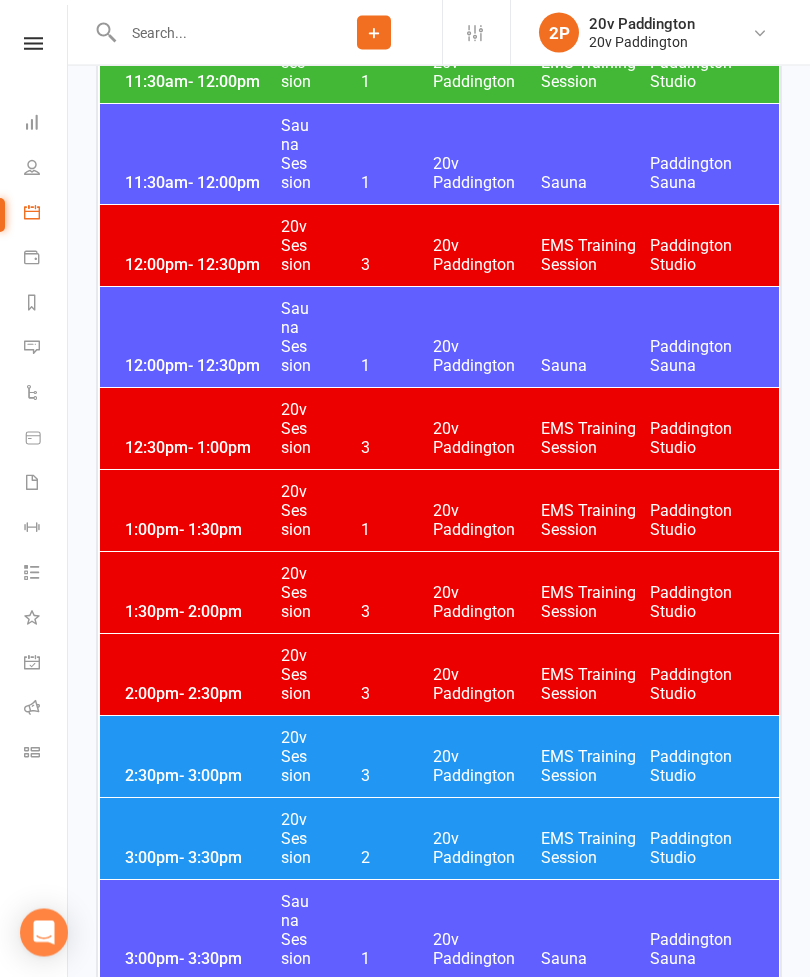 click on "Messages" at bounding box center [46, 349] 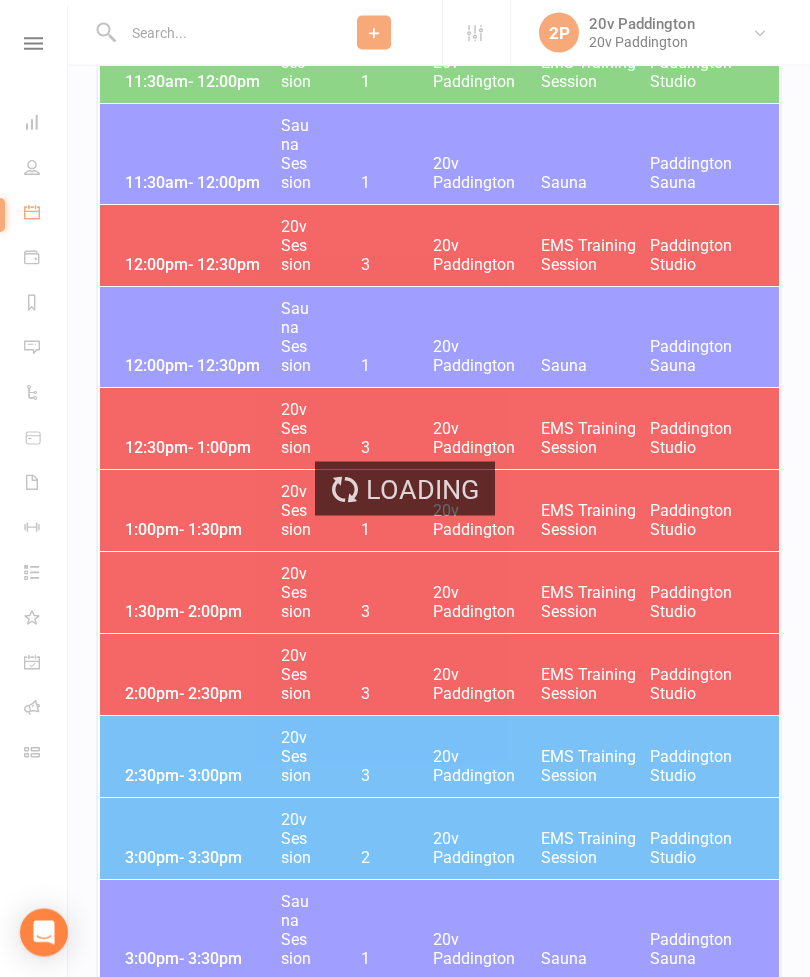 scroll, scrollTop: 2359, scrollLeft: 0, axis: vertical 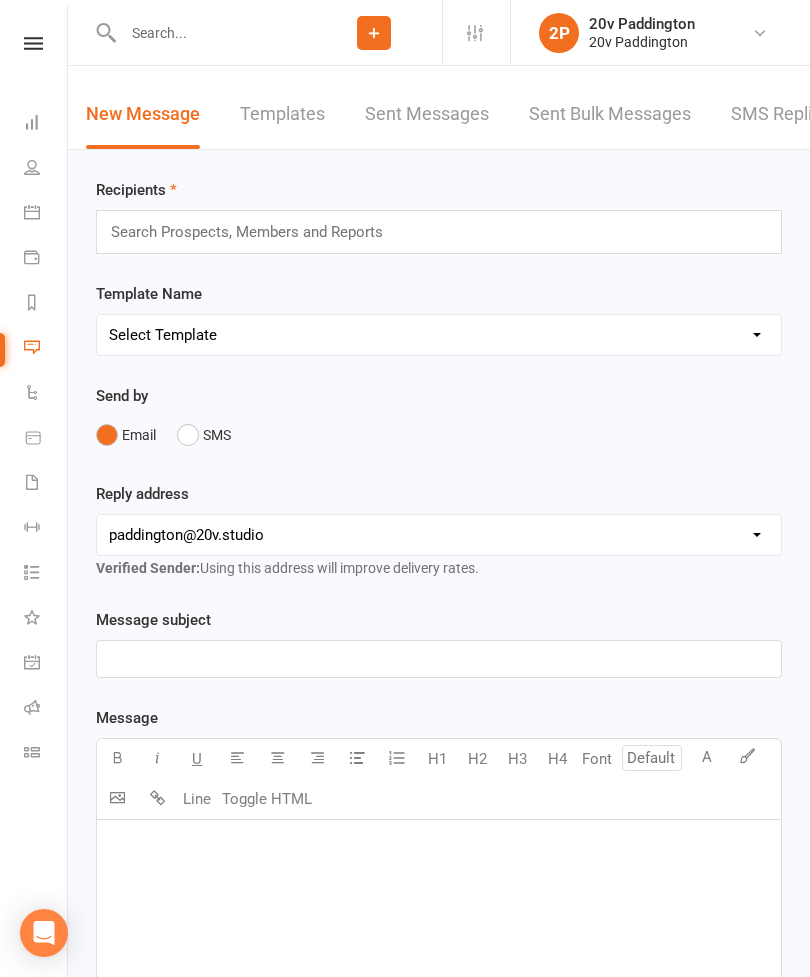 click on "SMS Replies" at bounding box center (781, 114) 